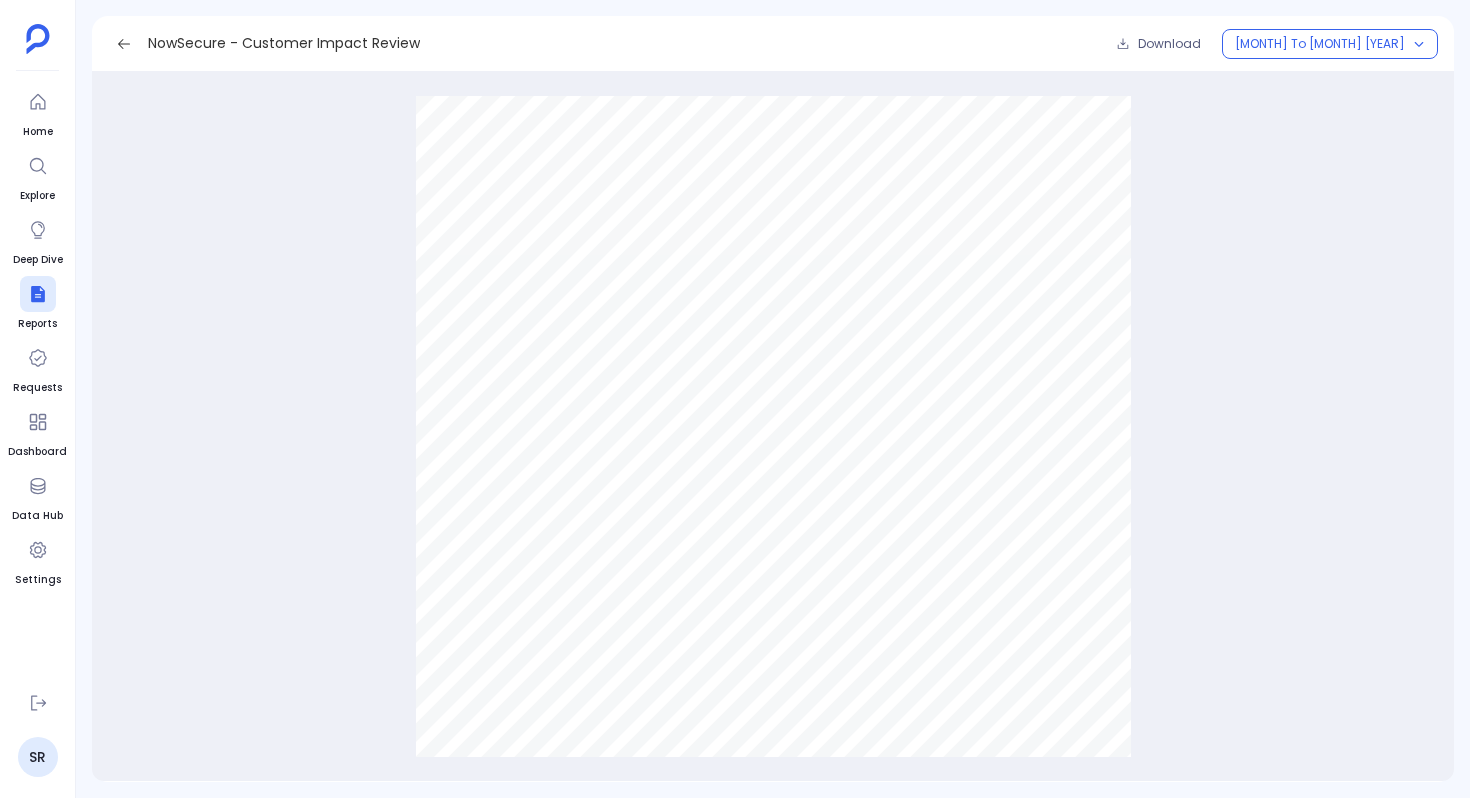 scroll, scrollTop: 0, scrollLeft: 0, axis: both 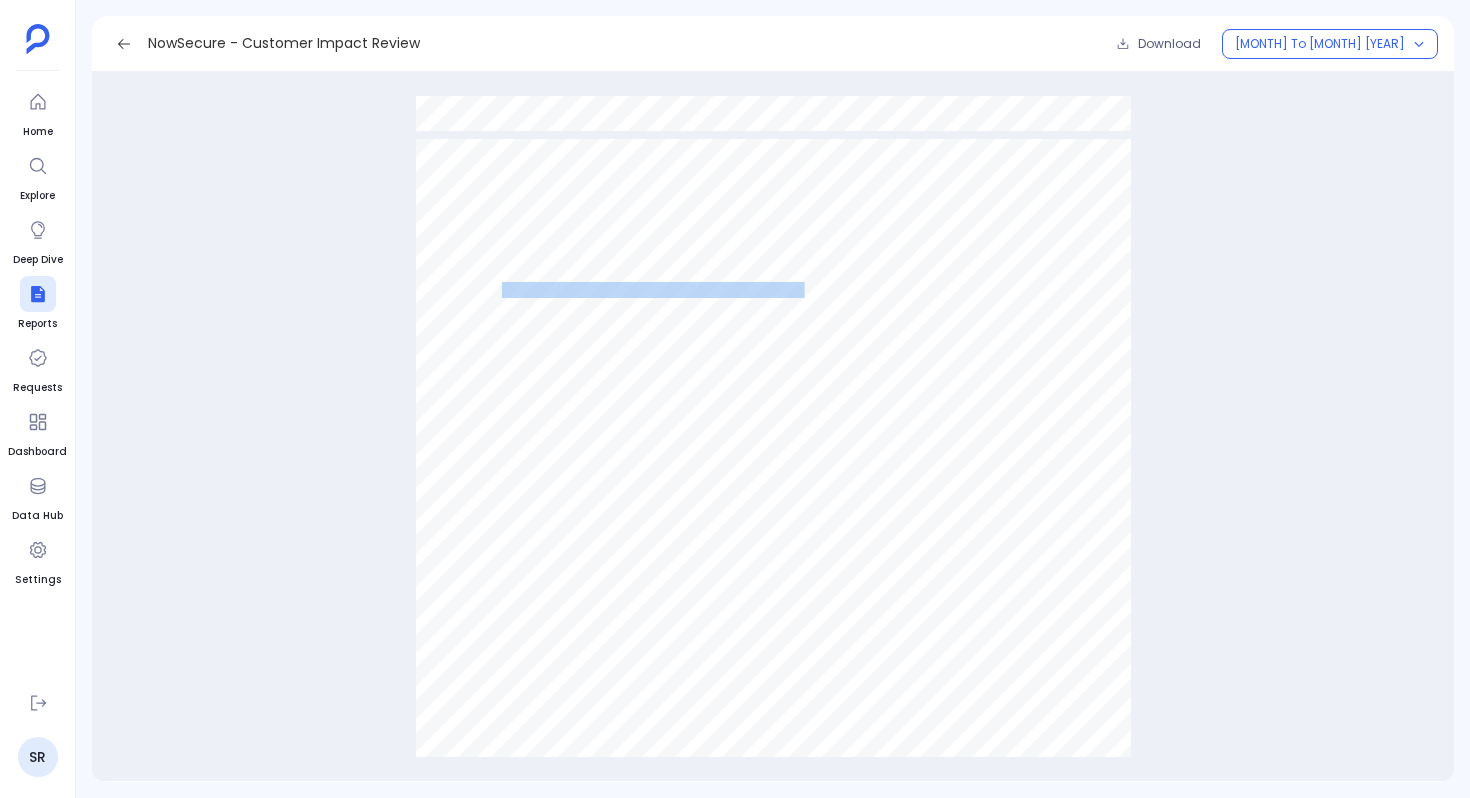 drag, startPoint x: 801, startPoint y: 287, endPoint x: 501, endPoint y: 286, distance: 300.00168 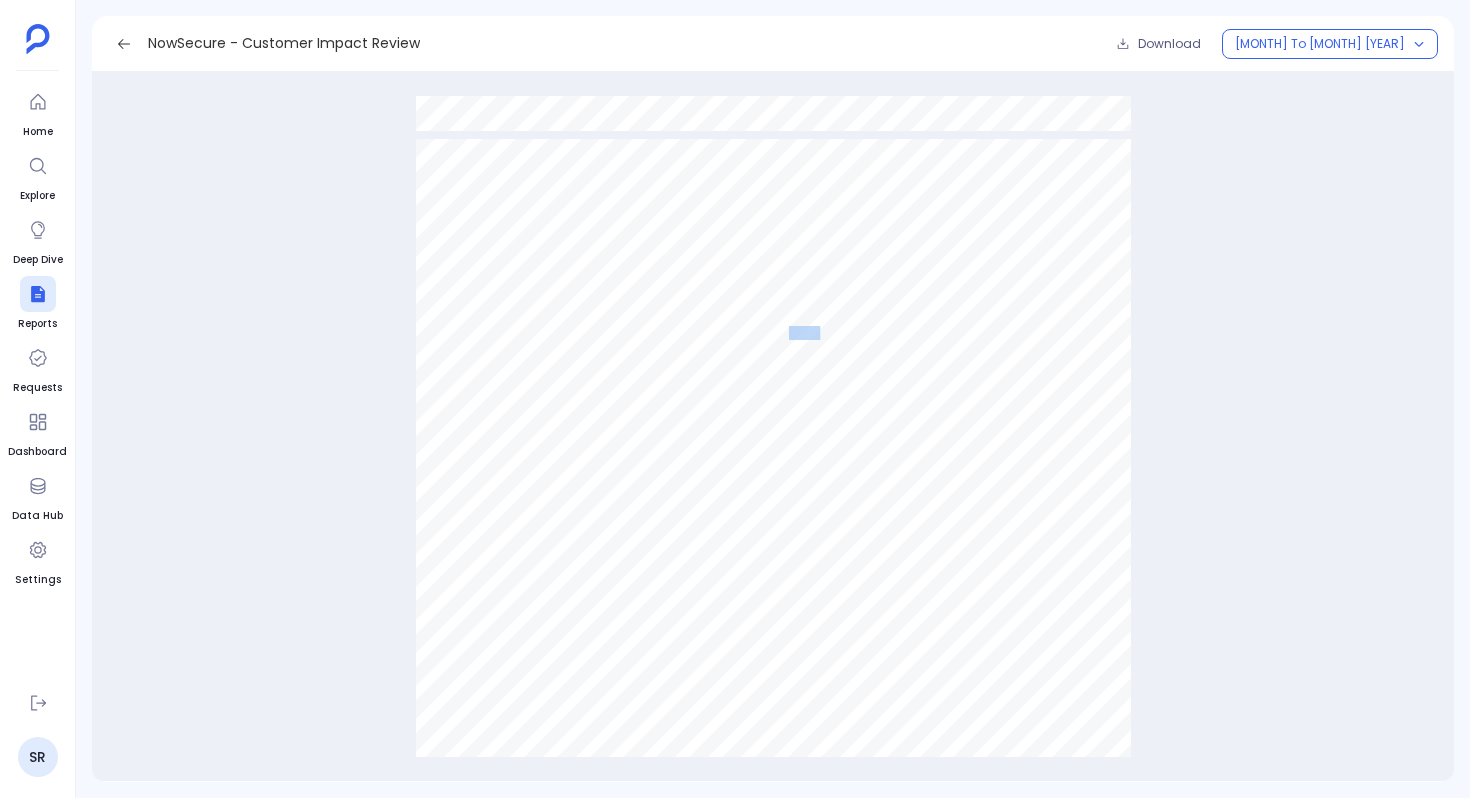 drag, startPoint x: 818, startPoint y: 329, endPoint x: 786, endPoint y: 328, distance: 32.01562 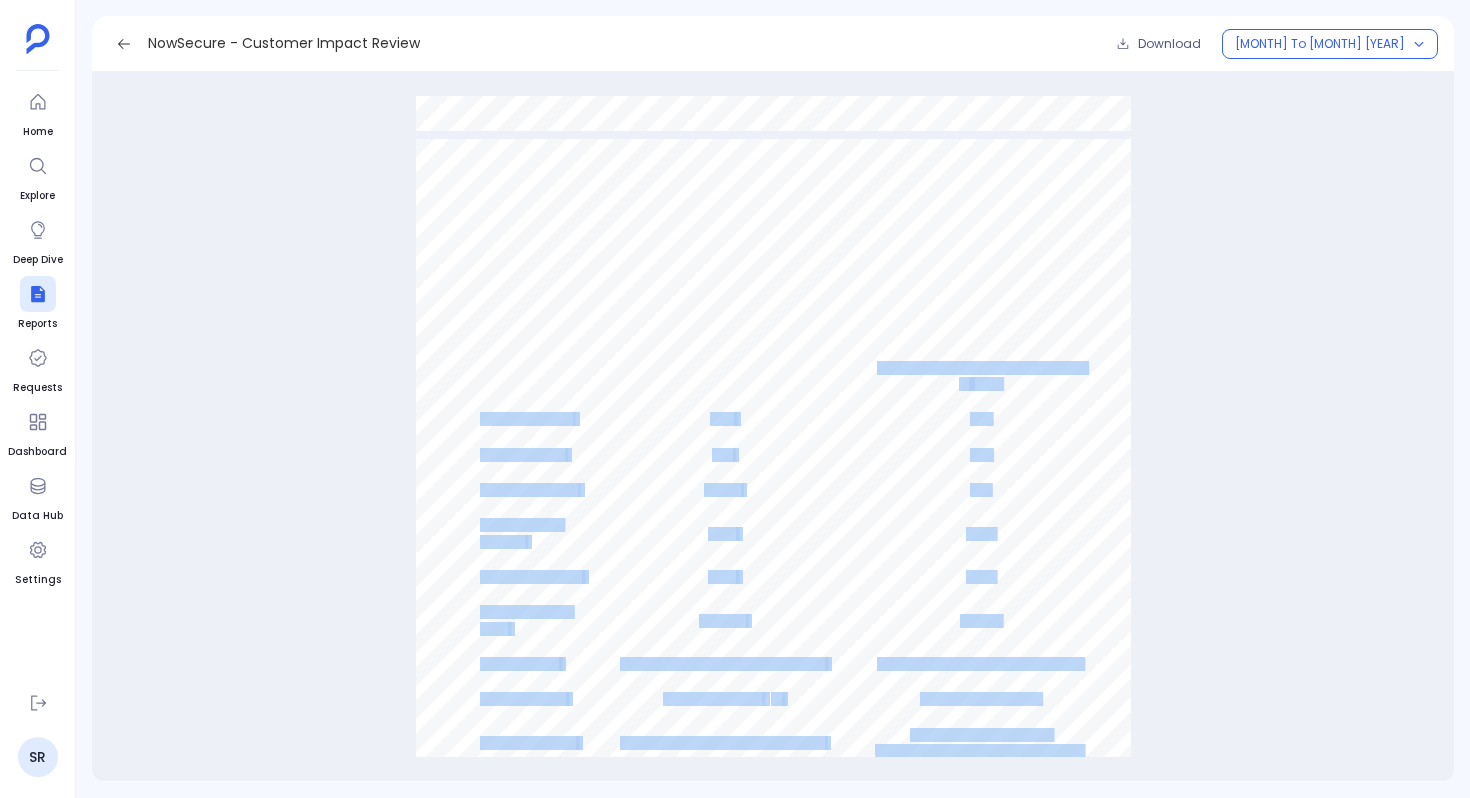 click on "NowSecure — Visitor Engagement Trends 6,320 out of 6,396 total visitors are unknown. Highlights ●   Unknown Visitor Performance : Out of 6,320 unknown visitors, 1,343 achieved an engagement score of 1+, while 4,977 remained at score 0. ●   Engagement Metrics : Score 1+ visitors averaged 5.92 assets and 208 sessions, with an average session time of 1 minute 35 seconds. Score 0 visitors showed minimal engagement, averaging 1.03 assets and 1.05 sessions, with a session duration of just 1.8 seconds. ●   Industry Distribution : Top industries across both engagement groups included Unknown, Software & Technology, and Education. Binge rates Petavue | PathFactory 2025   NowSecure | Jan–Jun 2025 6,320 Unknown Visitors Unknown Visitors Engagement Score 1+ — 1,343 Unknown Visitors Engagement Score 0 —   4,977 Avg # of Assets:   5.92   1.03 Avg # Session:   208   1.05 Avg Session Time   1m 35s   1.8s Binge Rate Per Session   0.0%   0.0% Incremental Views   0.0%   0.0% Incremental Eng Time   49m 30s   4m 56s" at bounding box center (773, 644) 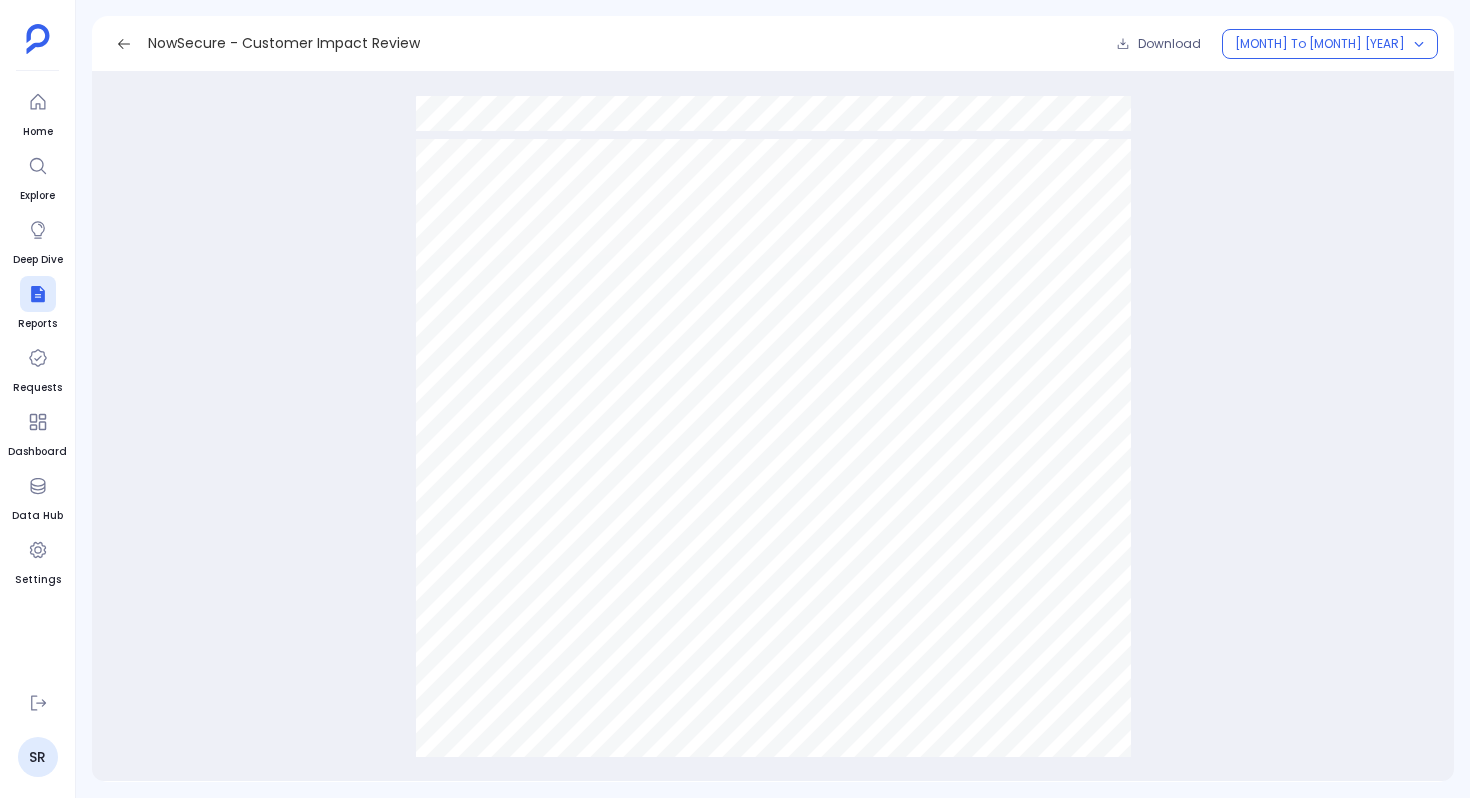 click on "NowSecure — Visitor Engagement Trends 6,320 out of 6,396 total visitors are unknown. Highlights ●   Unknown Visitor Performance : Out of 6,320 unknown visitors, 1,343 achieved an engagement score of 1+, while 4,977 remained at score 0. ●   Engagement Metrics : Score 1+ visitors averaged 5.92 assets and 208 sessions, with an average session time of 1 minute 35 seconds. Score 0 visitors showed minimal engagement, averaging 1.03 assets and 1.05 sessions, with a session duration of just 1.8 seconds. ●   Industry Distribution : Top industries across both engagement groups included Unknown, Software & Technology, and Education. Binge rates Petavue | PathFactory 2025   NowSecure | Jan–Jun 2025 6,320 Unknown Visitors Unknown Visitors Engagement Score 1+ — 1,343 Unknown Visitors Engagement Score 0 —   4,977 Avg # of Assets:   5.92   1.03 Avg # Session:   208   1.05 Avg Session Time   1m 35s   1.8s Binge Rate Per Session   0.0%   0.0% Incremental Views   0.0%   0.0% Incremental Eng Time   49m 30s   4m 56s" at bounding box center (773, 644) 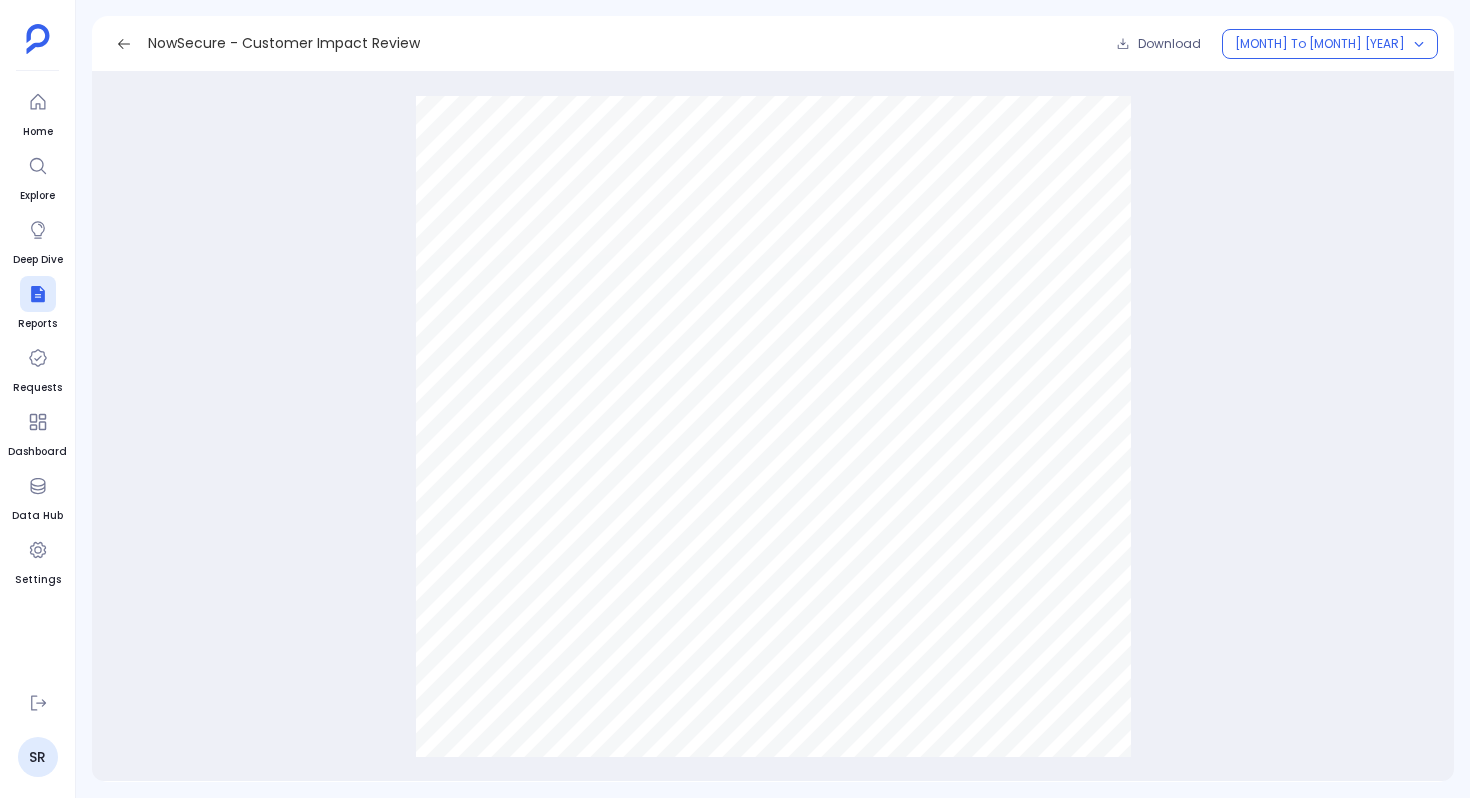 scroll, scrollTop: 10261, scrollLeft: 0, axis: vertical 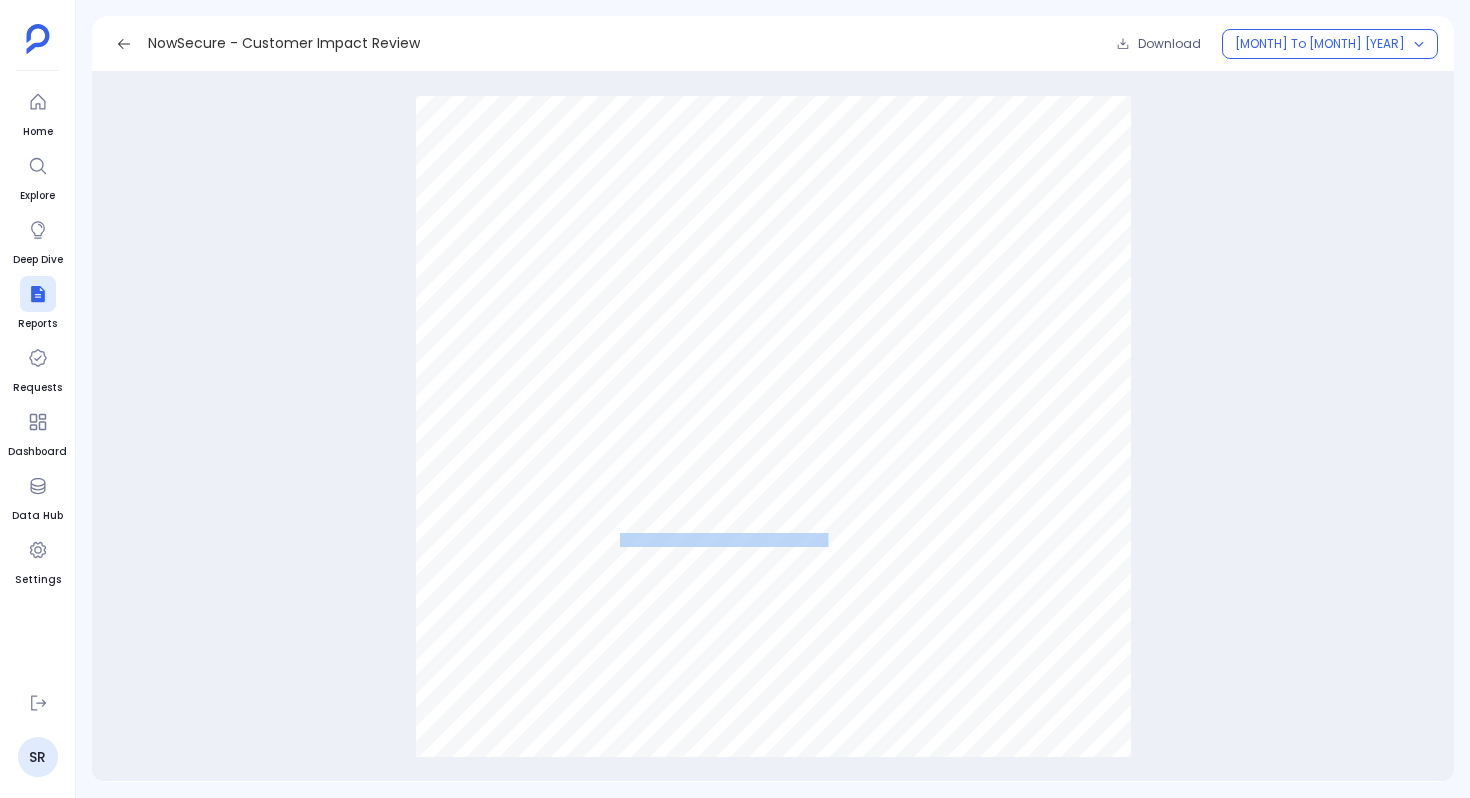 drag, startPoint x: 823, startPoint y: 540, endPoint x: 618, endPoint y: 535, distance: 205.06097 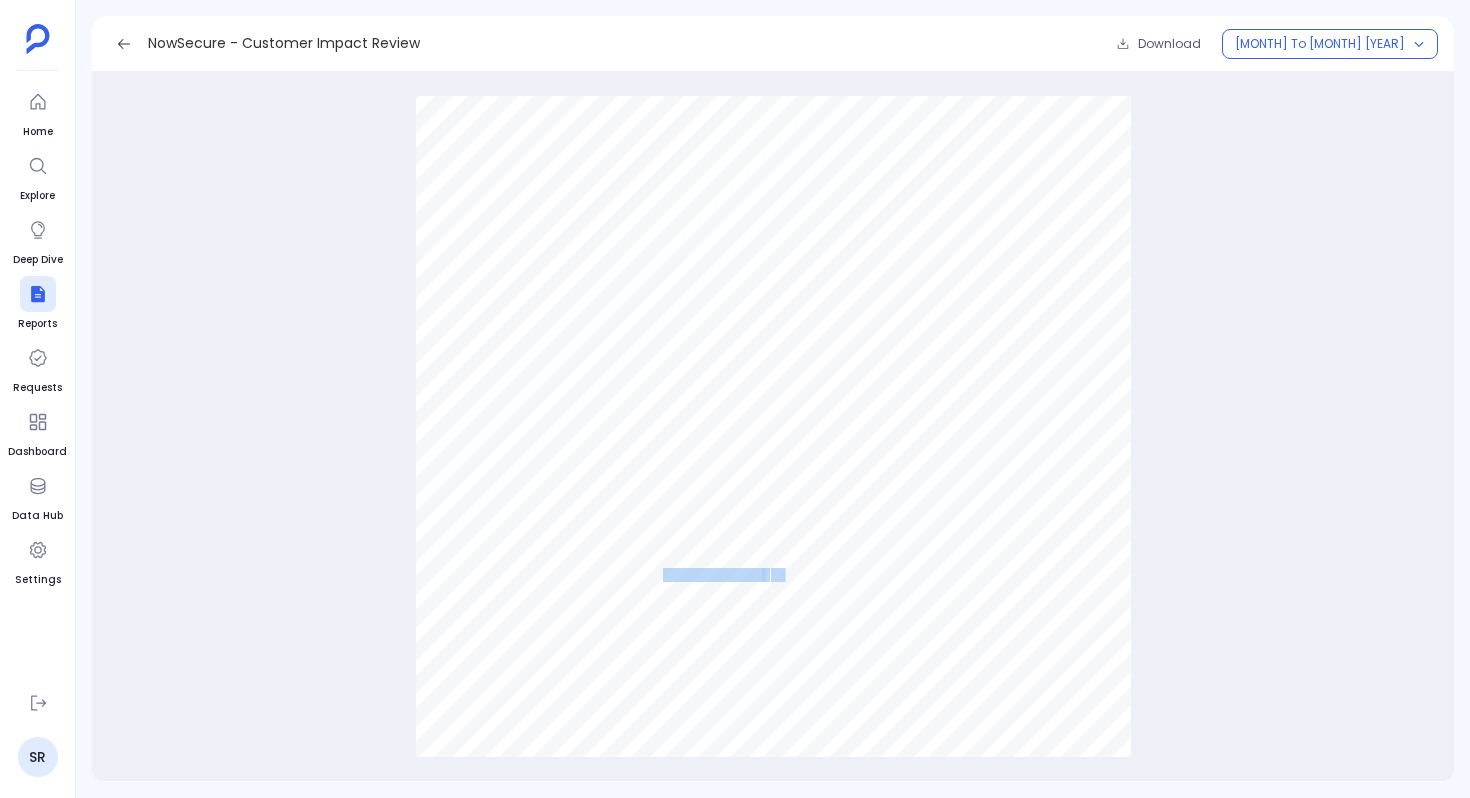 drag, startPoint x: 779, startPoint y: 573, endPoint x: 662, endPoint y: 572, distance: 117.00427 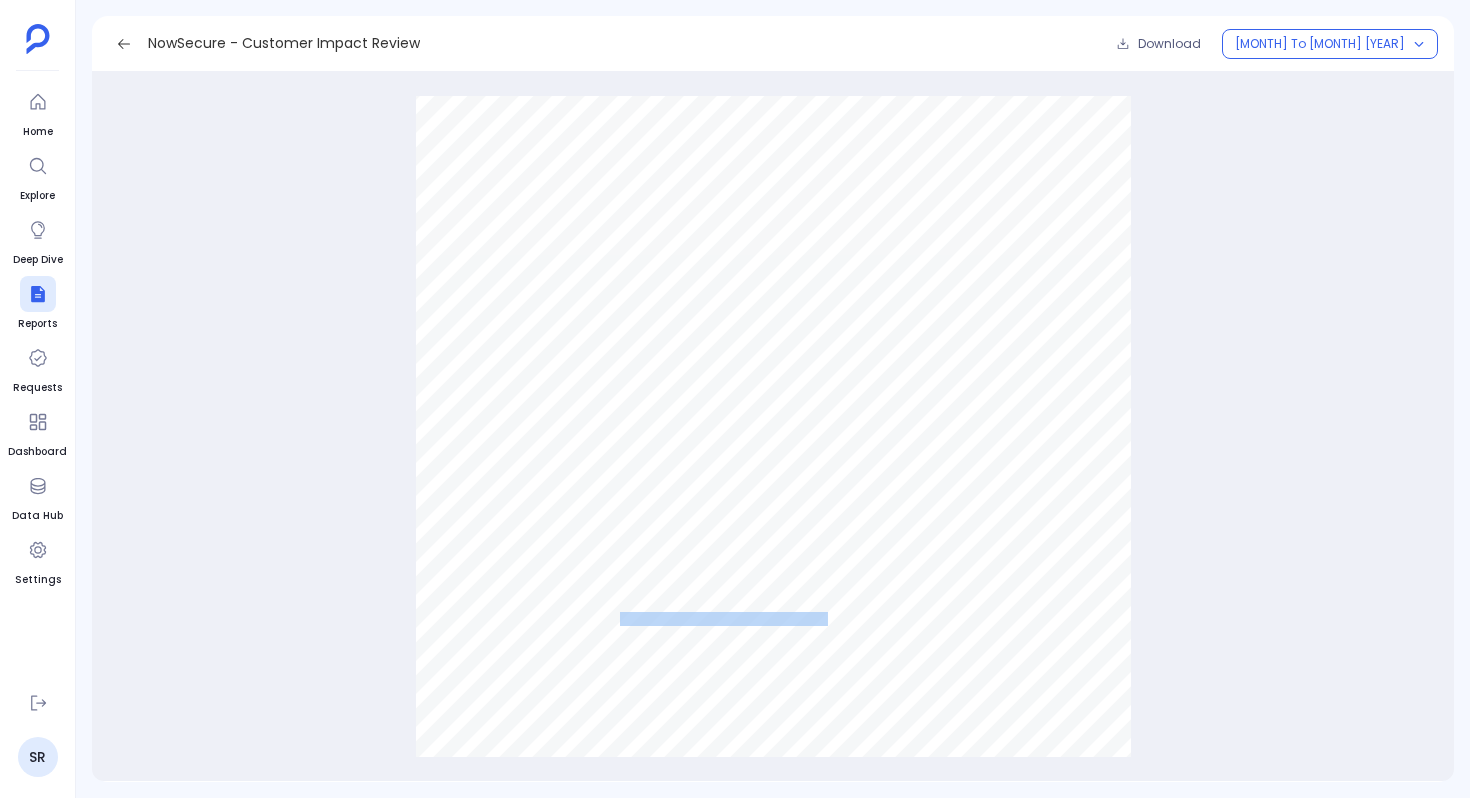 drag, startPoint x: 823, startPoint y: 617, endPoint x: 620, endPoint y: 618, distance: 203.00246 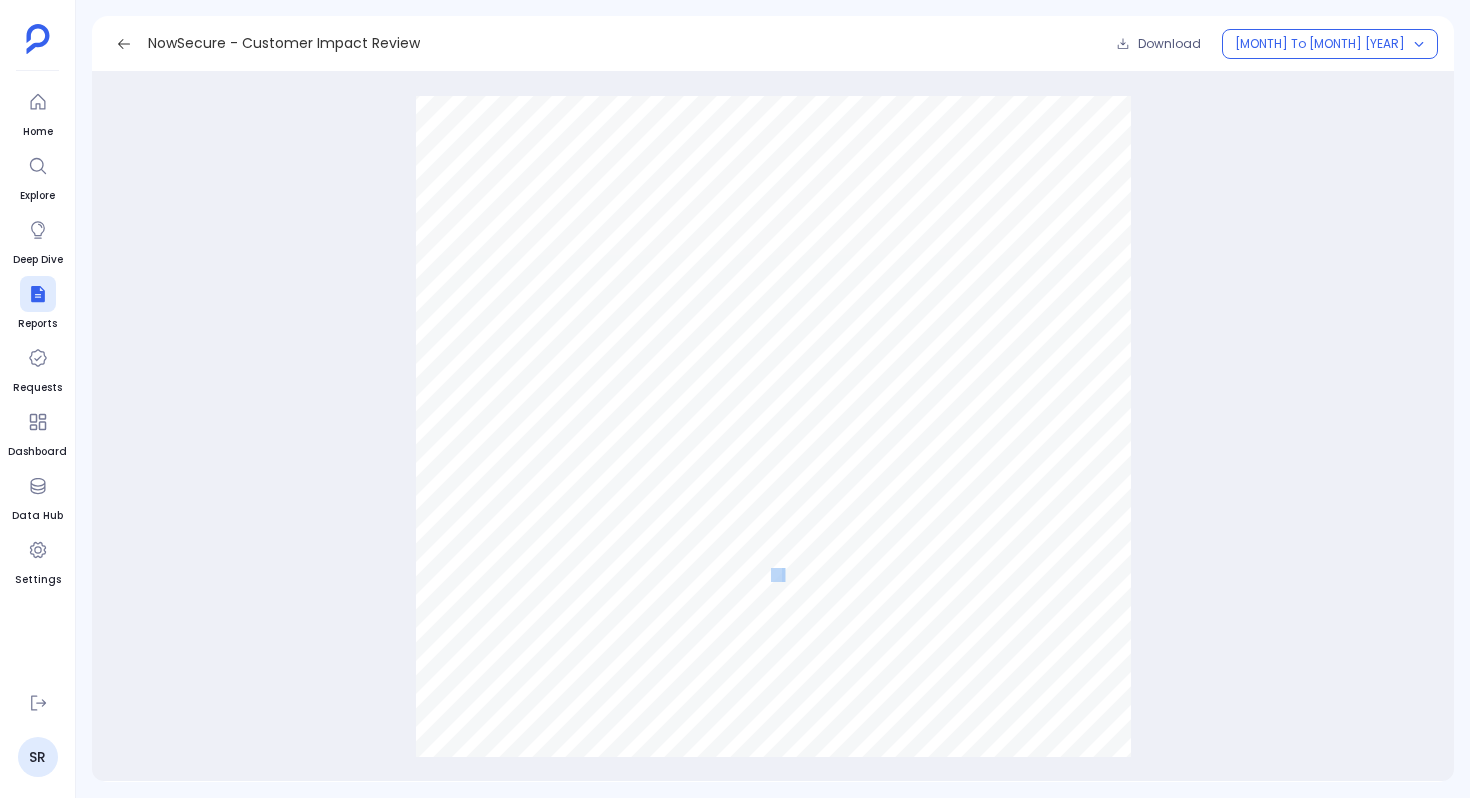 drag, startPoint x: 781, startPoint y: 571, endPoint x: 770, endPoint y: 571, distance: 11 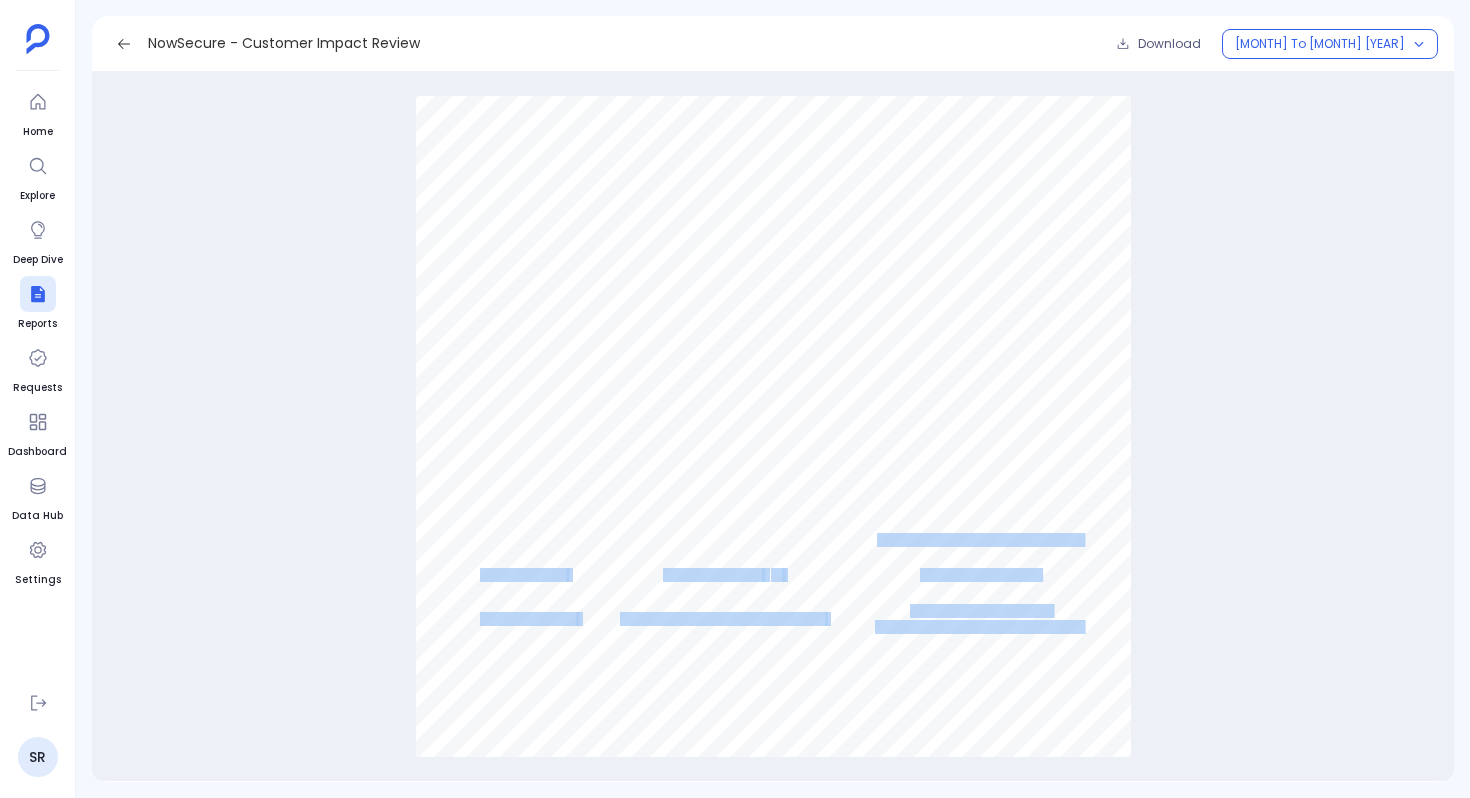 drag, startPoint x: 1082, startPoint y: 539, endPoint x: 877, endPoint y: 534, distance: 205.06097 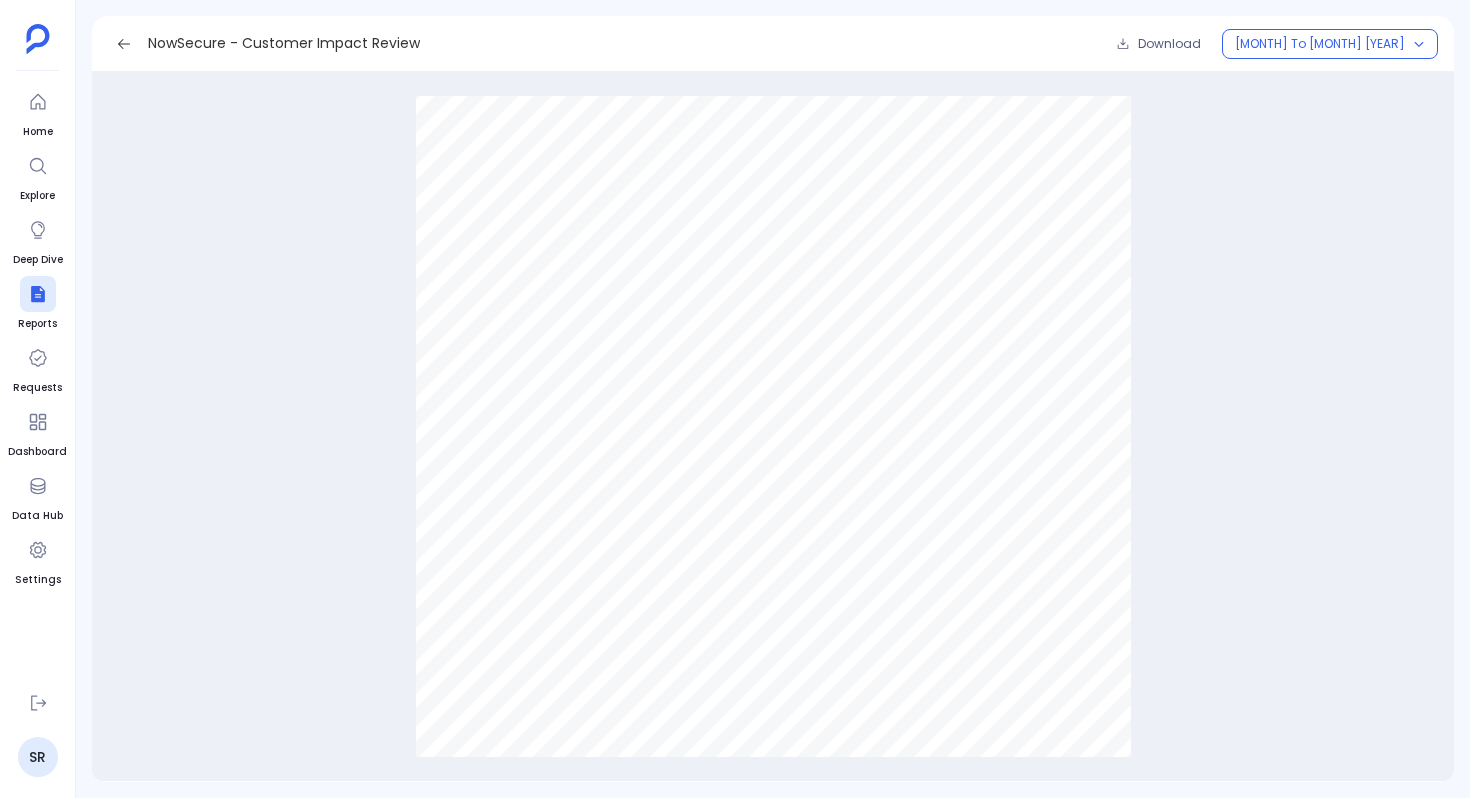 click on "Customer Impact Review Metrics — NowSecure [MONTH]–[MONTH] [YEAR] NowSecure – Account Engagement Trends Campaigns & Channels Buying Committee Engagement Highlights ●   Channel Performance : LinkedIn emerged as the most successful channel, with DevSecOps - RC, Pen Testing - RC, and MAST - RC campaigns driving peak engagement across the Software and Technology vertical. Petavue | PathFactory [YEAR]   NowSecure | [MONTH]–[MONTH] [YEAR] Most Successful Channel   LinkedIn Most Successful Campaigns   DevSecOps - RC, Pen Testing - RC, MAST - RC Industry   Software and Technology Avg. Number of Vistitors   10 Avg. Known Visitor   0   Avg. UnKnown Visitor   10 Topics   Issue Tracking, Reverse Engineering Resiliency, Smartphone, Independent Security Review Badge Avg # of Assets   1.21 Avg Session time   42 sec Binge Rate   3.5% Engagement Score 0   5,238 Engagement Score 1+   1,158 ●   Audience Engagement : 1,158 visitors achieved meaningful engagement (Score 1+) compared to a baseline of 5,238, resulting in a 22.1% ●" at bounding box center (773, 426) 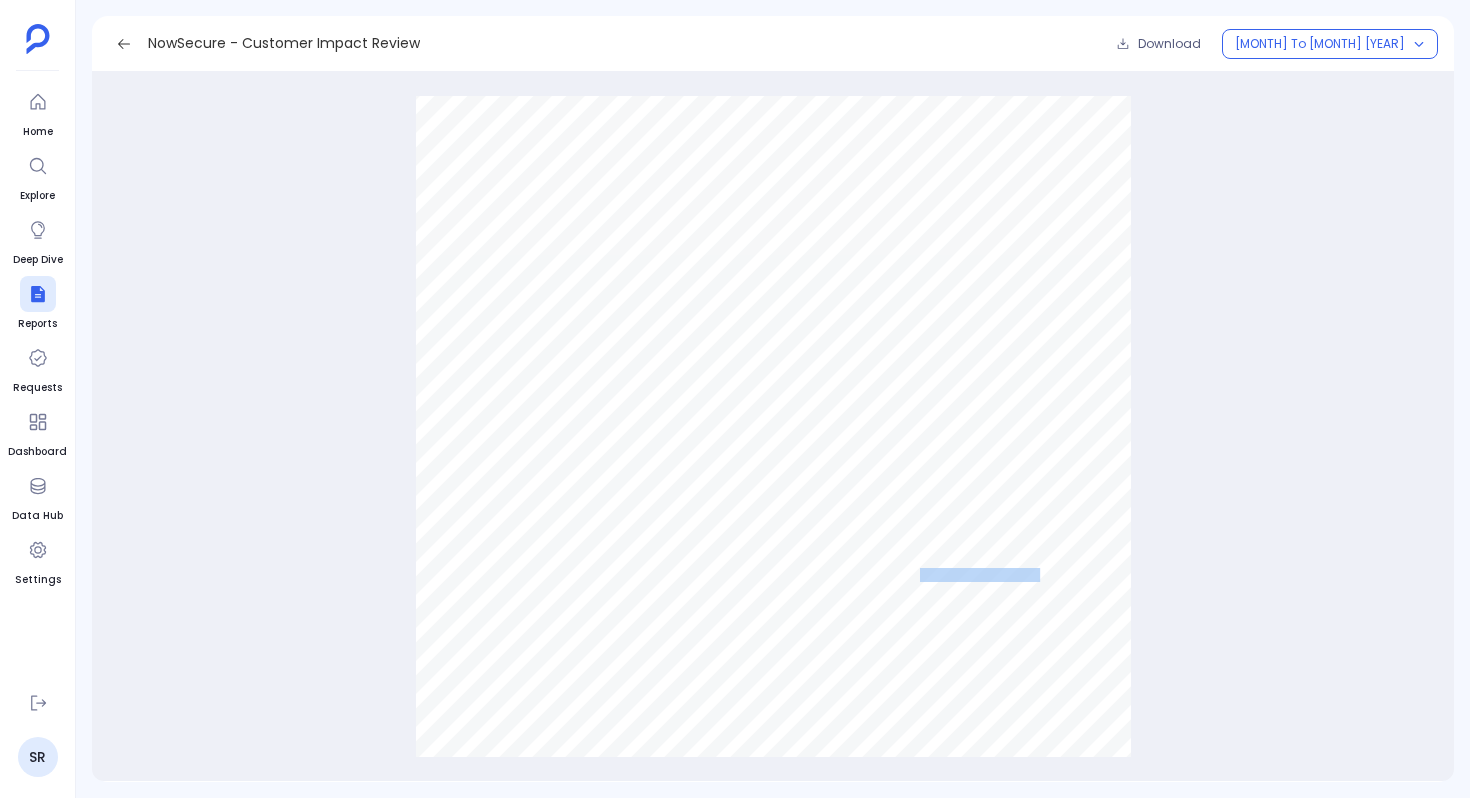 drag, startPoint x: 1037, startPoint y: 574, endPoint x: 918, endPoint y: 574, distance: 119 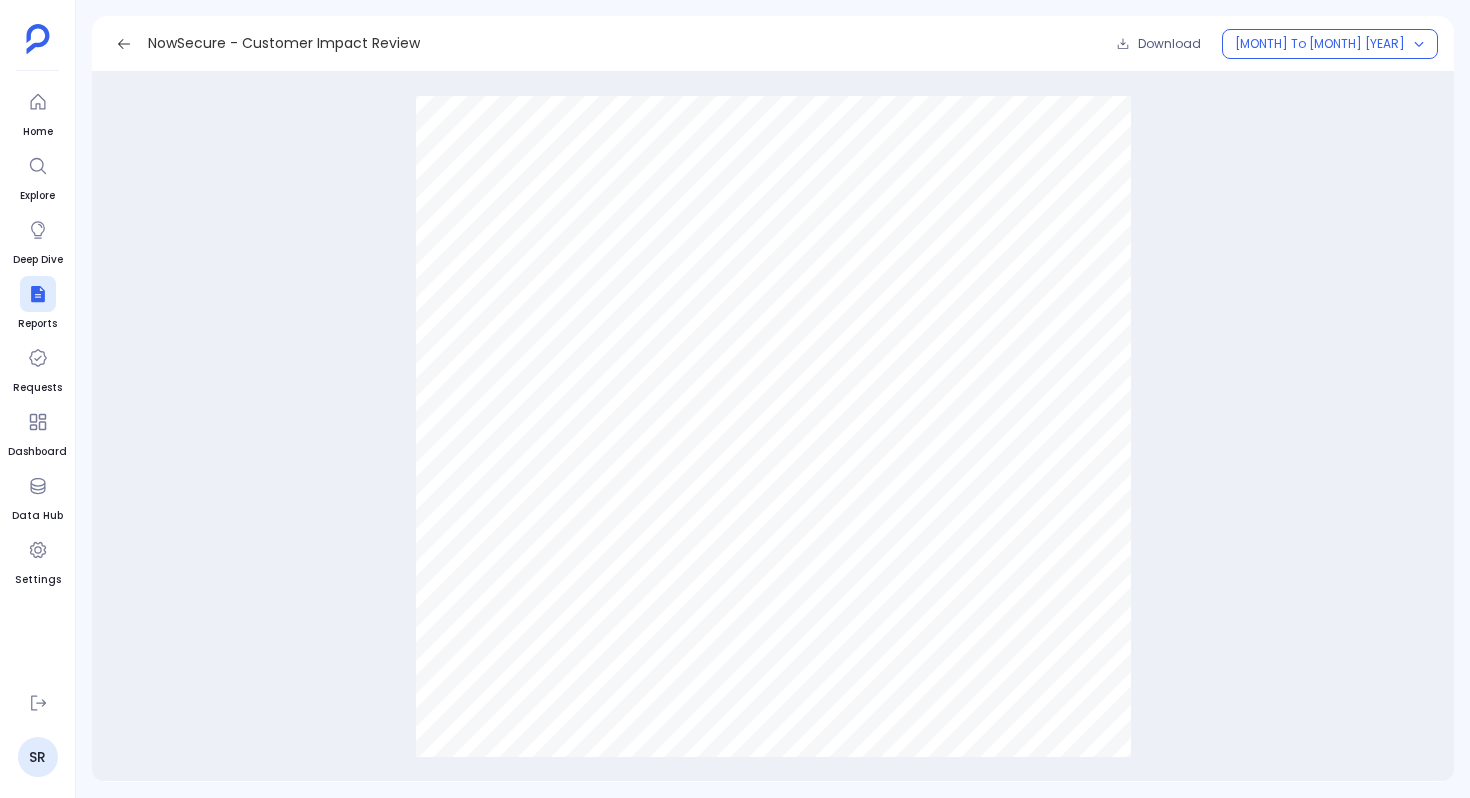 drag, startPoint x: 1081, startPoint y: 626, endPoint x: 922, endPoint y: 596, distance: 161.80544 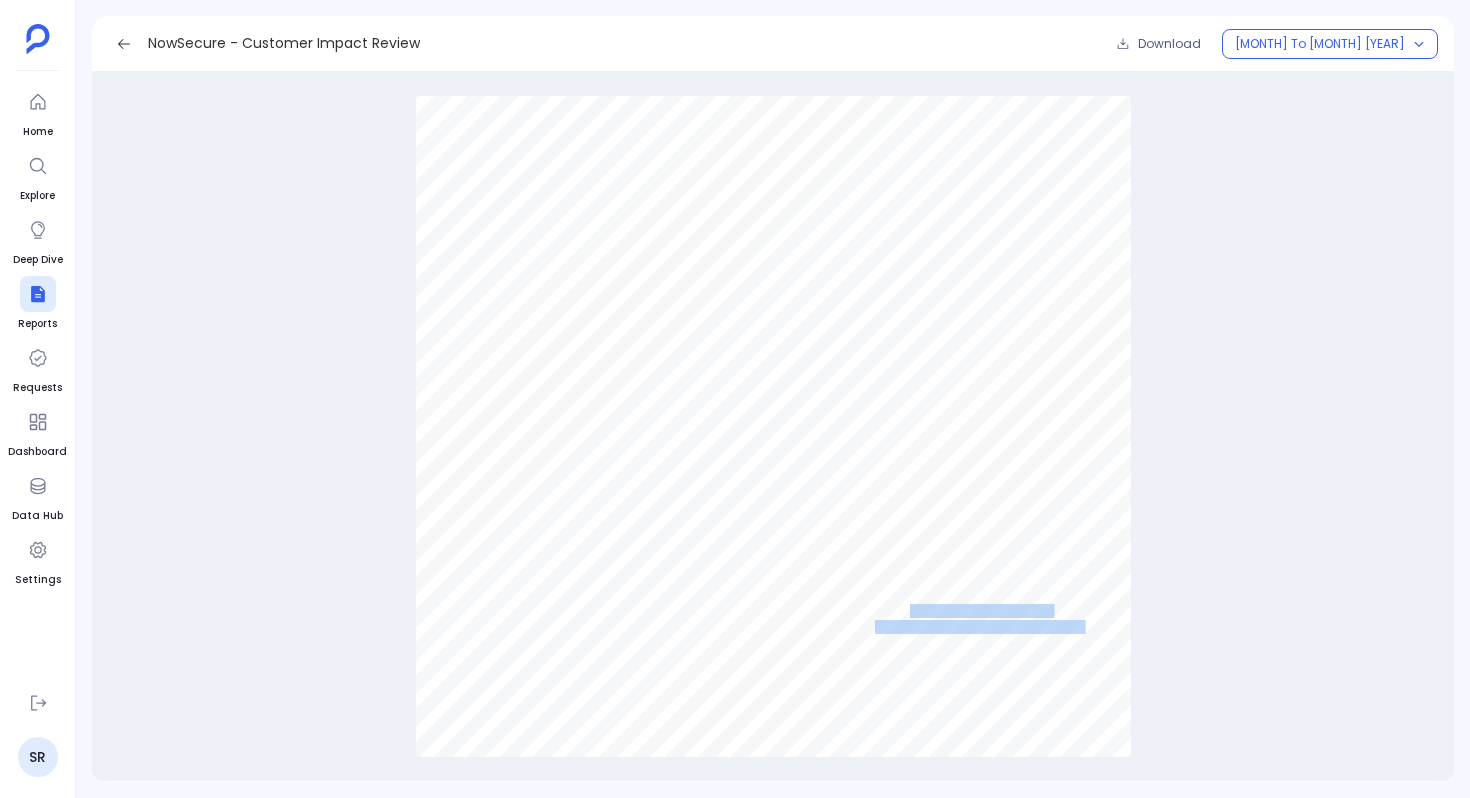 drag, startPoint x: 907, startPoint y: 607, endPoint x: 1096, endPoint y: 626, distance: 189.95262 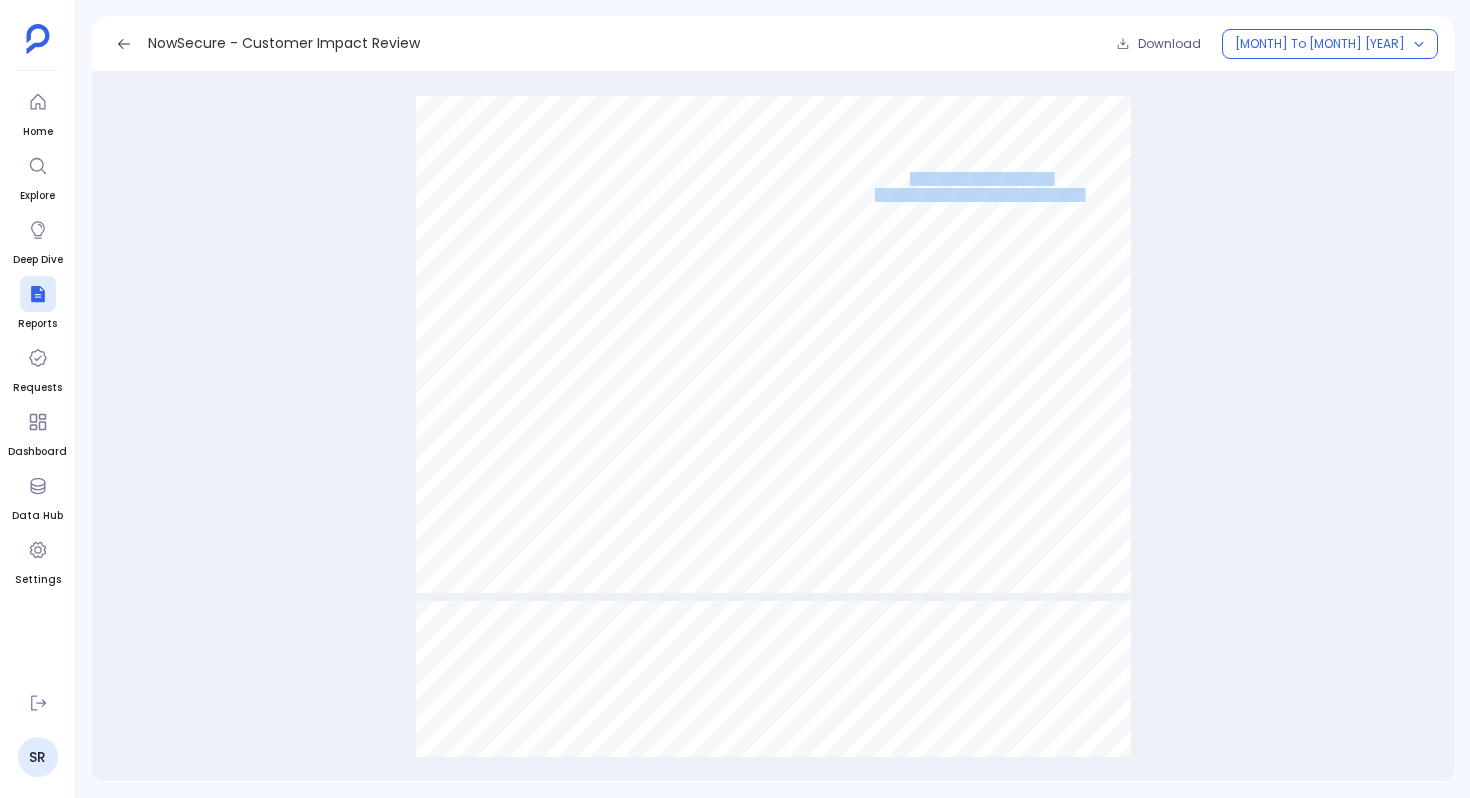 scroll, scrollTop: 10716, scrollLeft: 0, axis: vertical 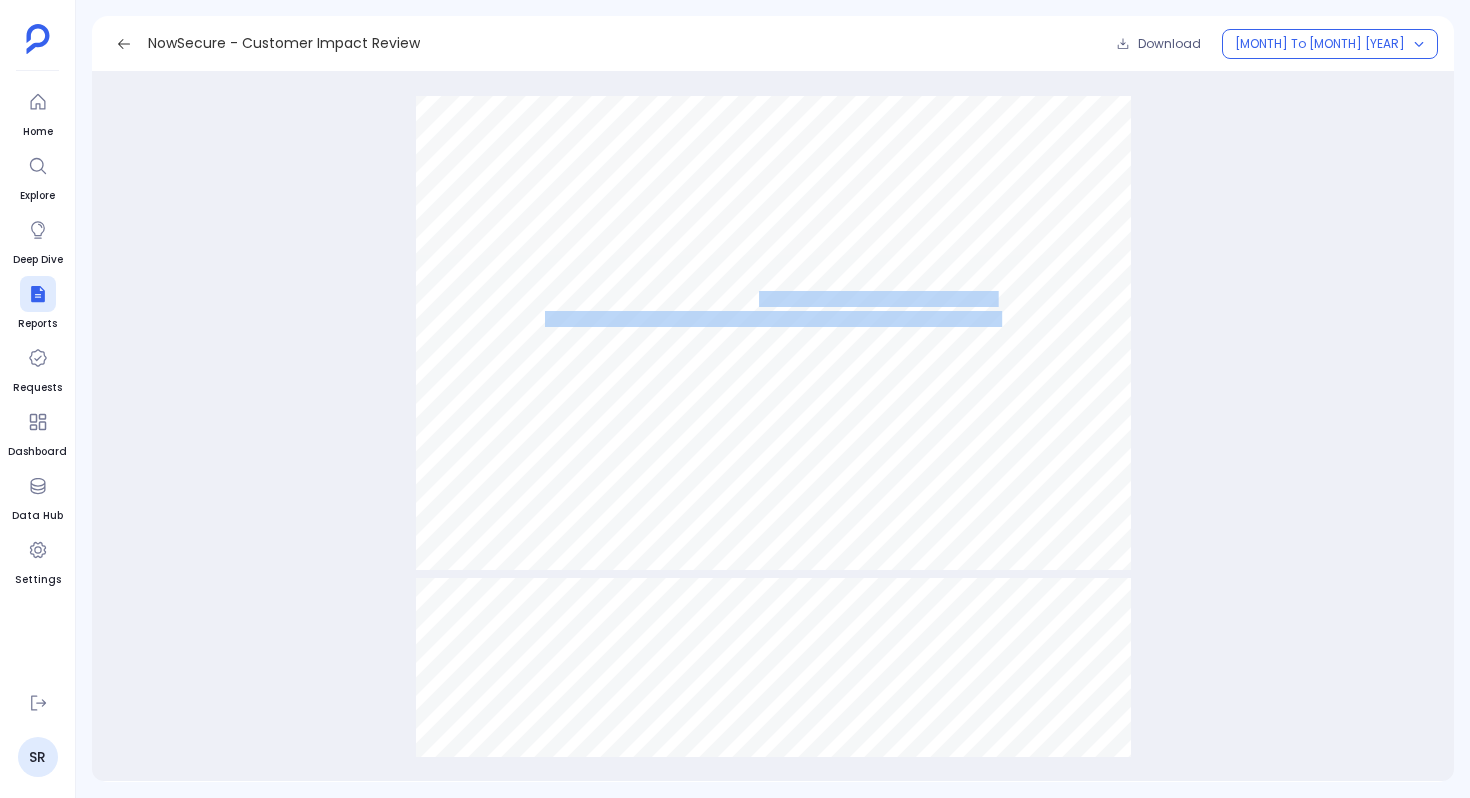 drag, startPoint x: 758, startPoint y: 298, endPoint x: 998, endPoint y: 317, distance: 240.75092 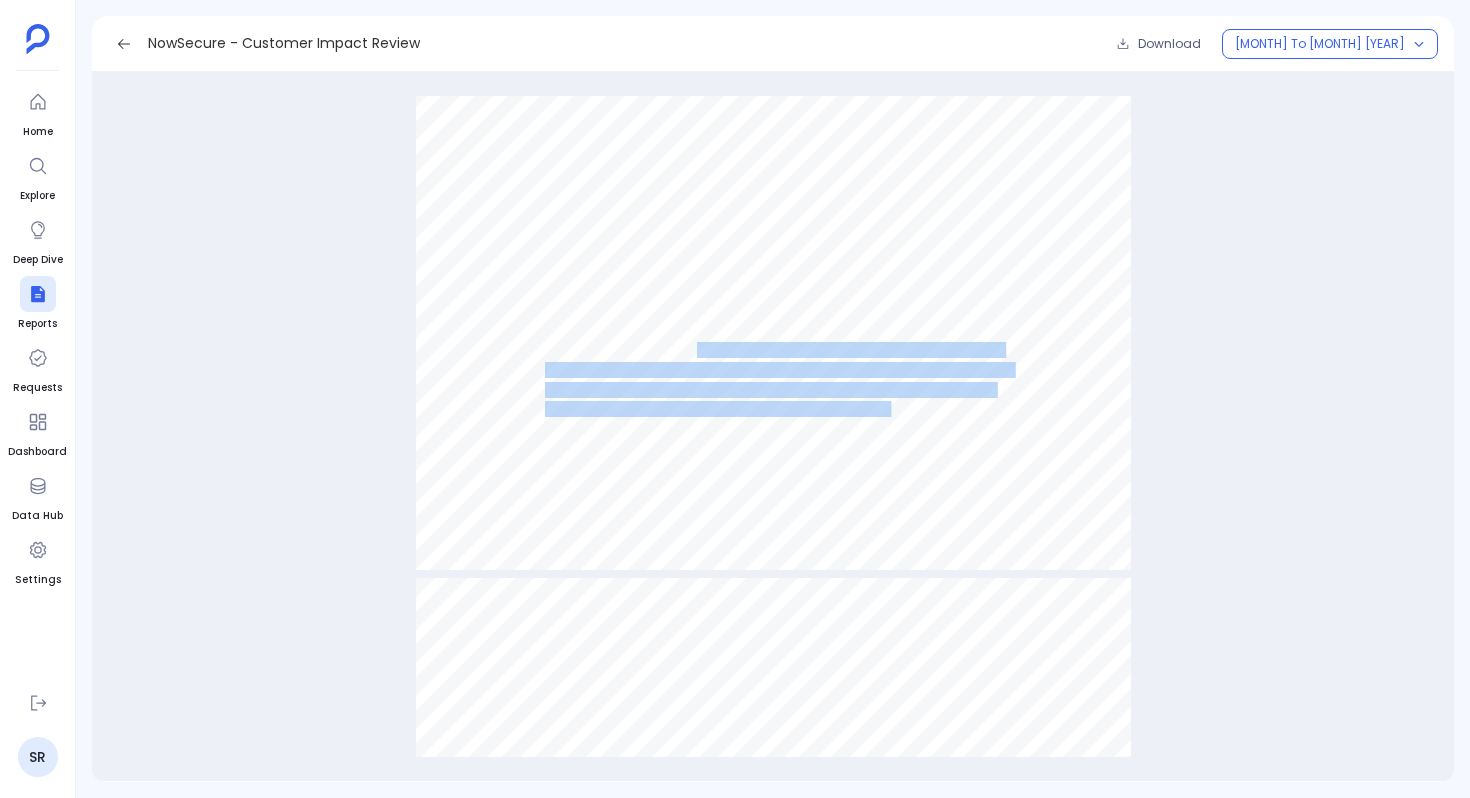 drag, startPoint x: 696, startPoint y: 347, endPoint x: 888, endPoint y: 407, distance: 201.15666 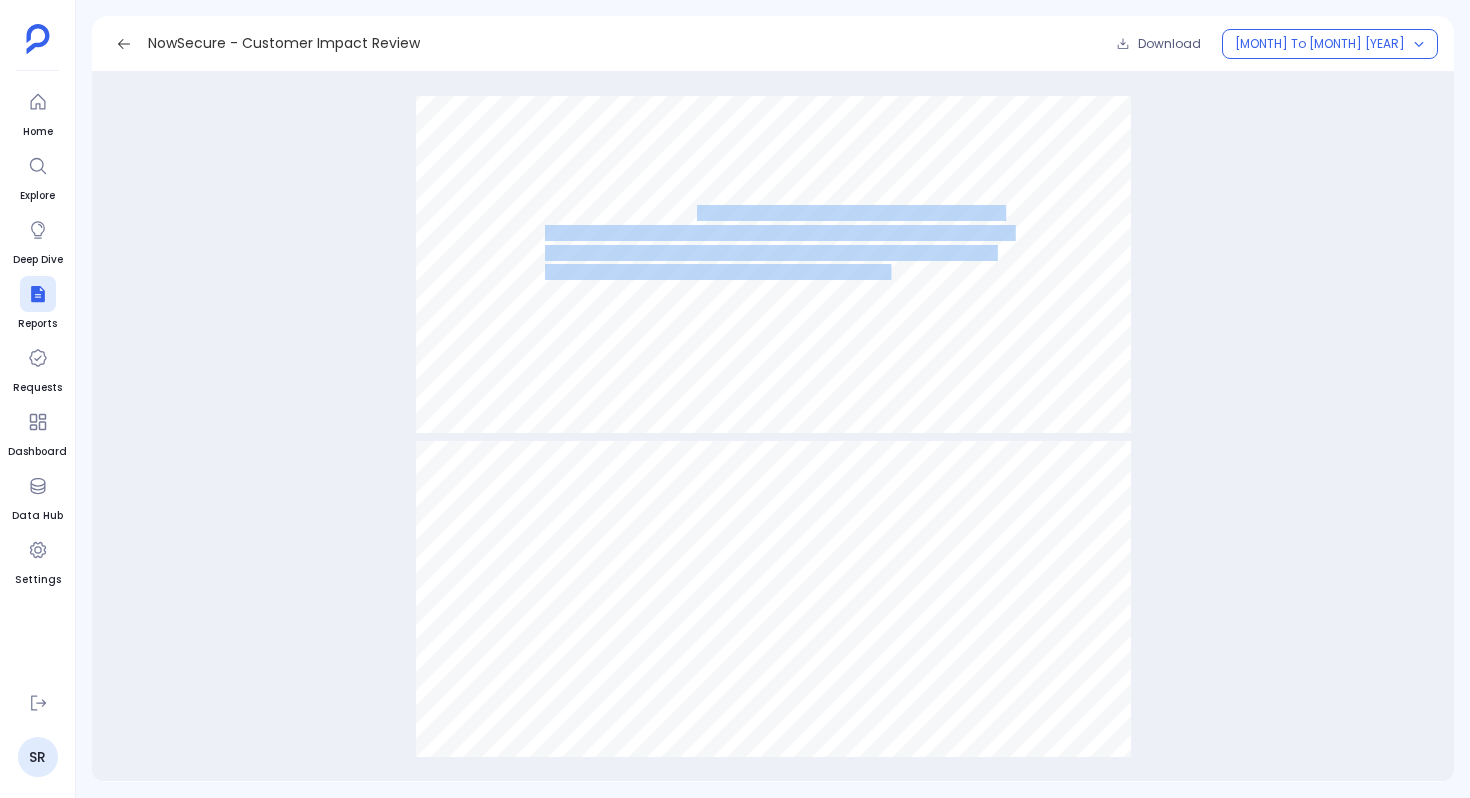 scroll, scrollTop: 10861, scrollLeft: 0, axis: vertical 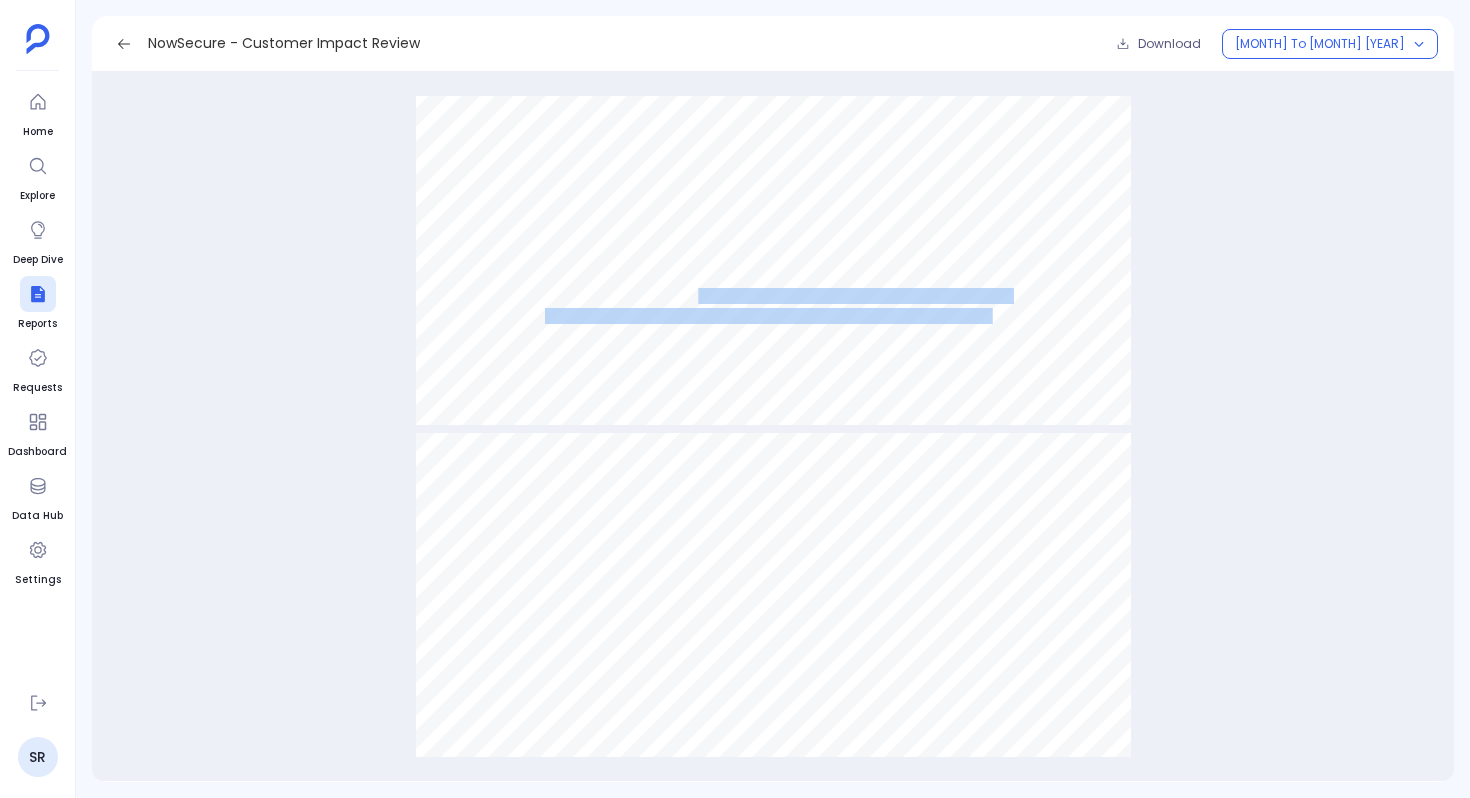 drag, startPoint x: 695, startPoint y: 289, endPoint x: 992, endPoint y: 313, distance: 297.9681 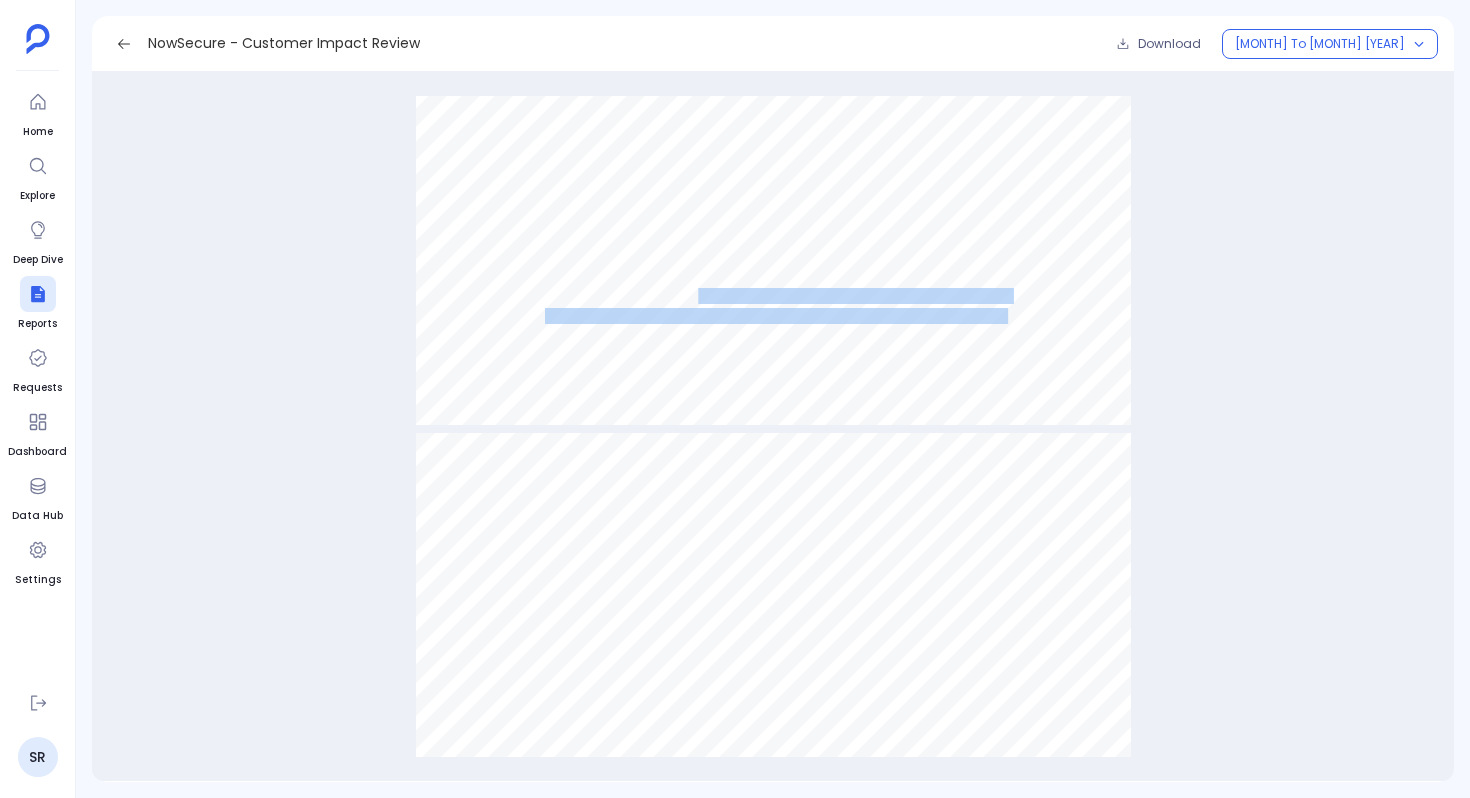 drag, startPoint x: 1005, startPoint y: 315, endPoint x: 696, endPoint y: 288, distance: 310.17737 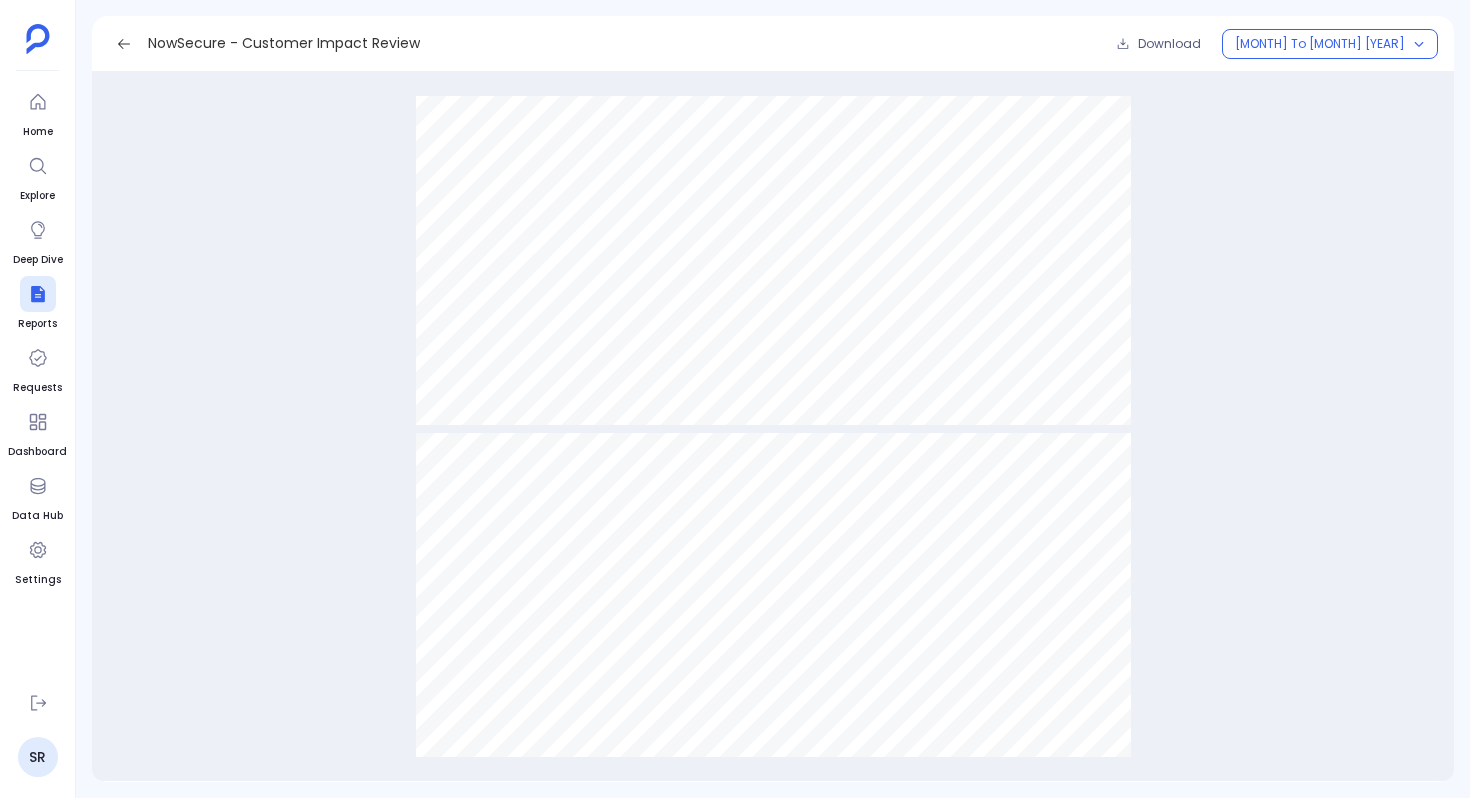 click on "NowSecure — Visitor Engagement Trends 6,320 out of 6,396 total visitors are unknown. Highlights ●   Unknown Visitor Performance : Out of 6,320 unknown visitors, 1,343 achieved an engagement score of 1+, while 4,977 remained at score 0. ●   Engagement Metrics : Score 1+ visitors averaged 5.92 assets and 208 sessions, with an average session time of 1 minute 35 seconds. Score 0 visitors showed minimal engagement, averaging 1.03 assets and 1.05 sessions, with a session duration of just 1.8 seconds. ●   Industry Distribution : Top industries across both engagement groups included Unknown, Software & Technology, and Education. Binge rates Petavue | PathFactory 2025   NowSecure | Jan–Jun 2025 6,320 Unknown Visitors Unknown Visitors Engagement Score 1+ — 1,343 Unknown Visitors Engagement Score 0 —   4,977 Avg # of Assets:   5.92   1.03 Avg # Session:   208   1.05 Avg Session Time   1m 35s   1.8s Binge Rate Per Session   0.0%   0.0% Incremental Views   0.0%   0.0% Incremental Eng Time   49m 30s   4m 56s" at bounding box center [773, -80] 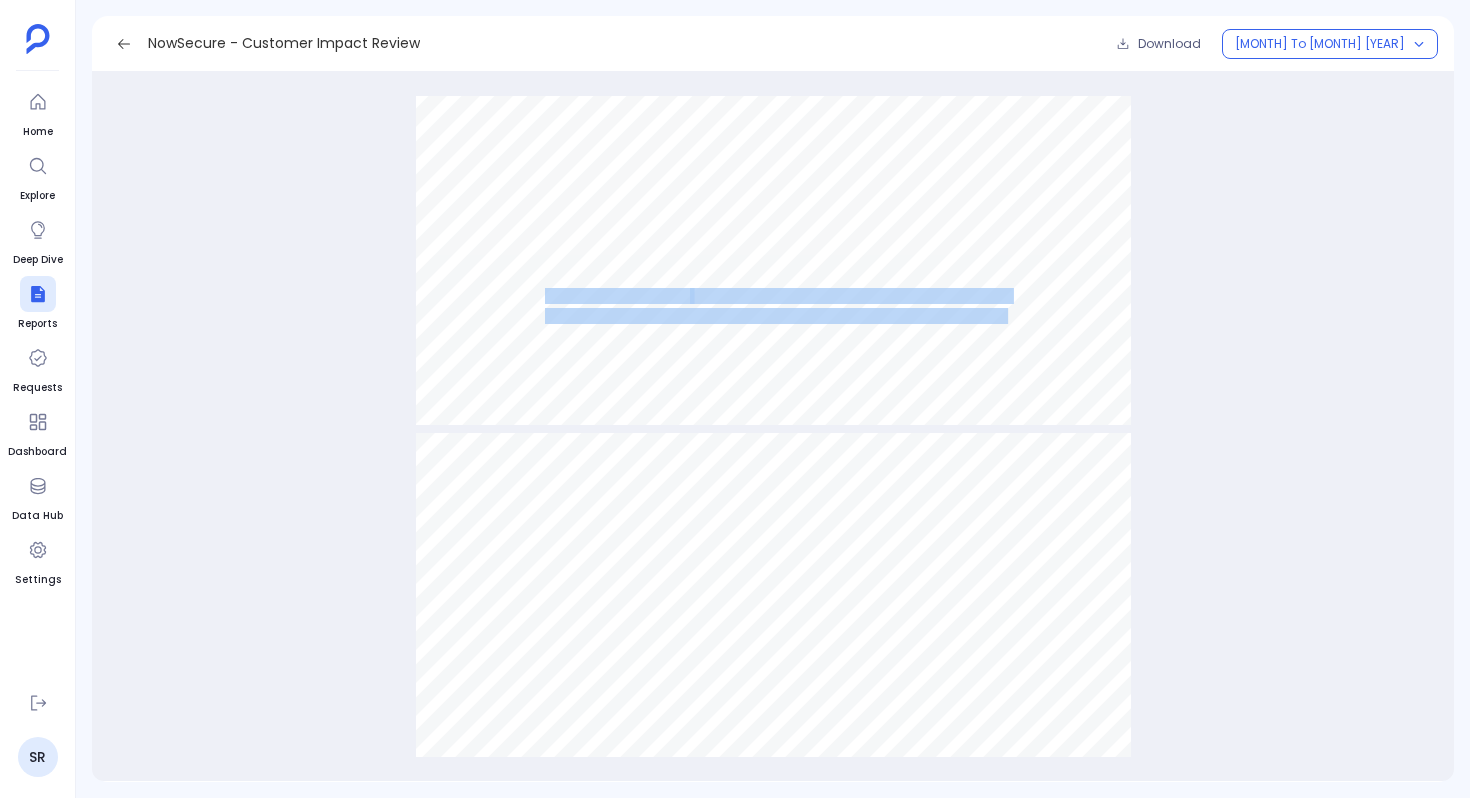 drag, startPoint x: 543, startPoint y: 295, endPoint x: 1006, endPoint y: 316, distance: 463.47598 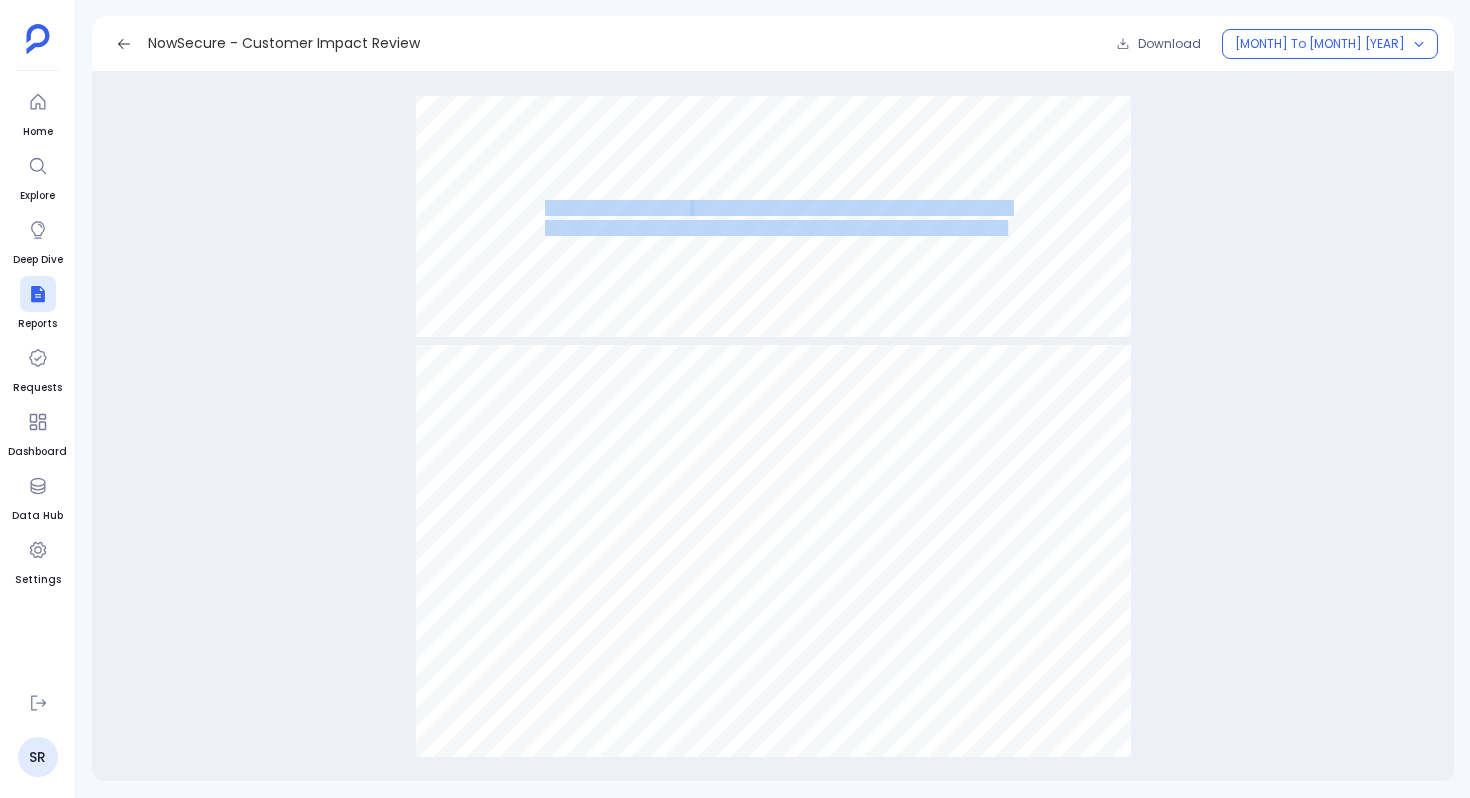 scroll, scrollTop: 10955, scrollLeft: 0, axis: vertical 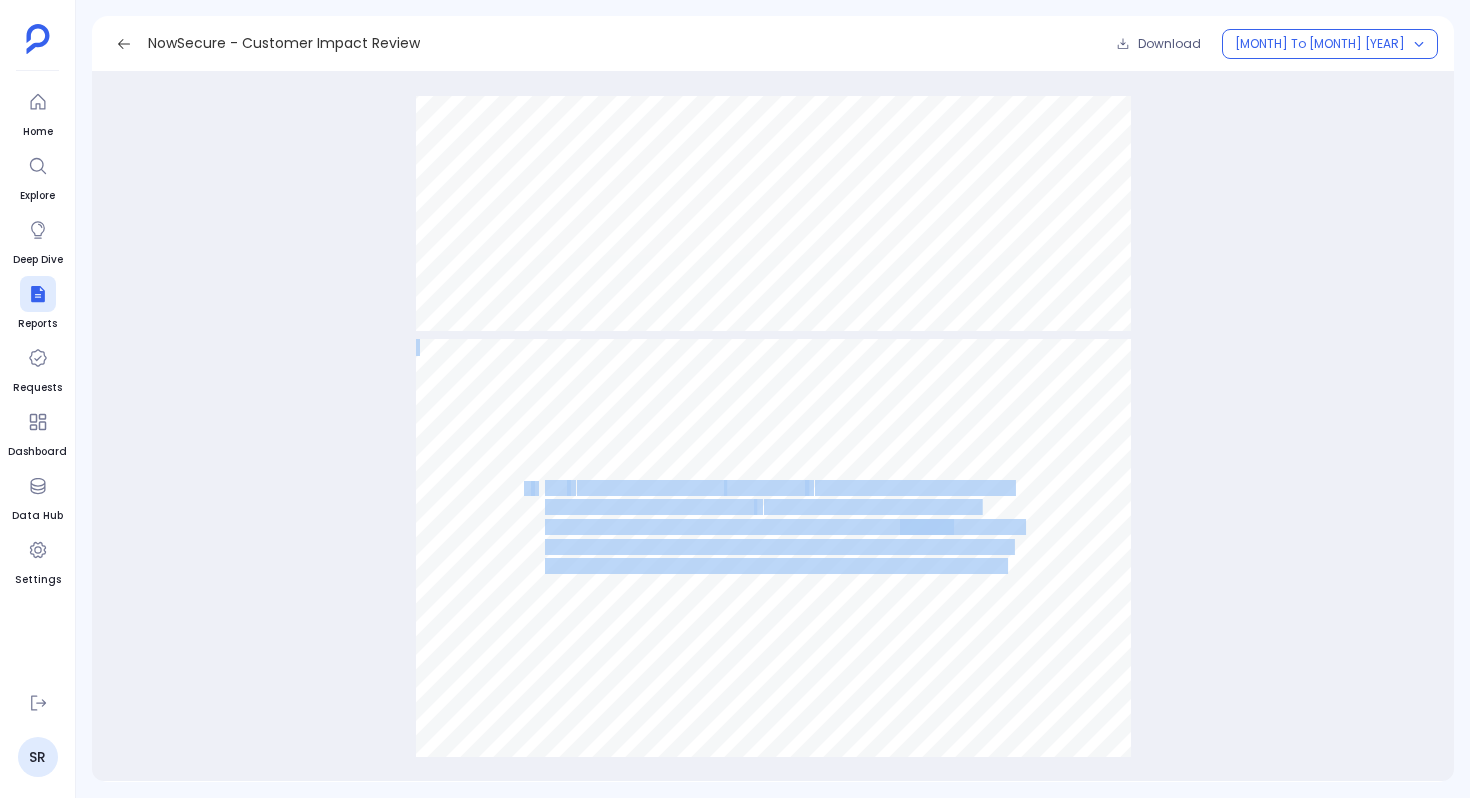 drag, startPoint x: 630, startPoint y: 452, endPoint x: 531, endPoint y: 423, distance: 103.16007 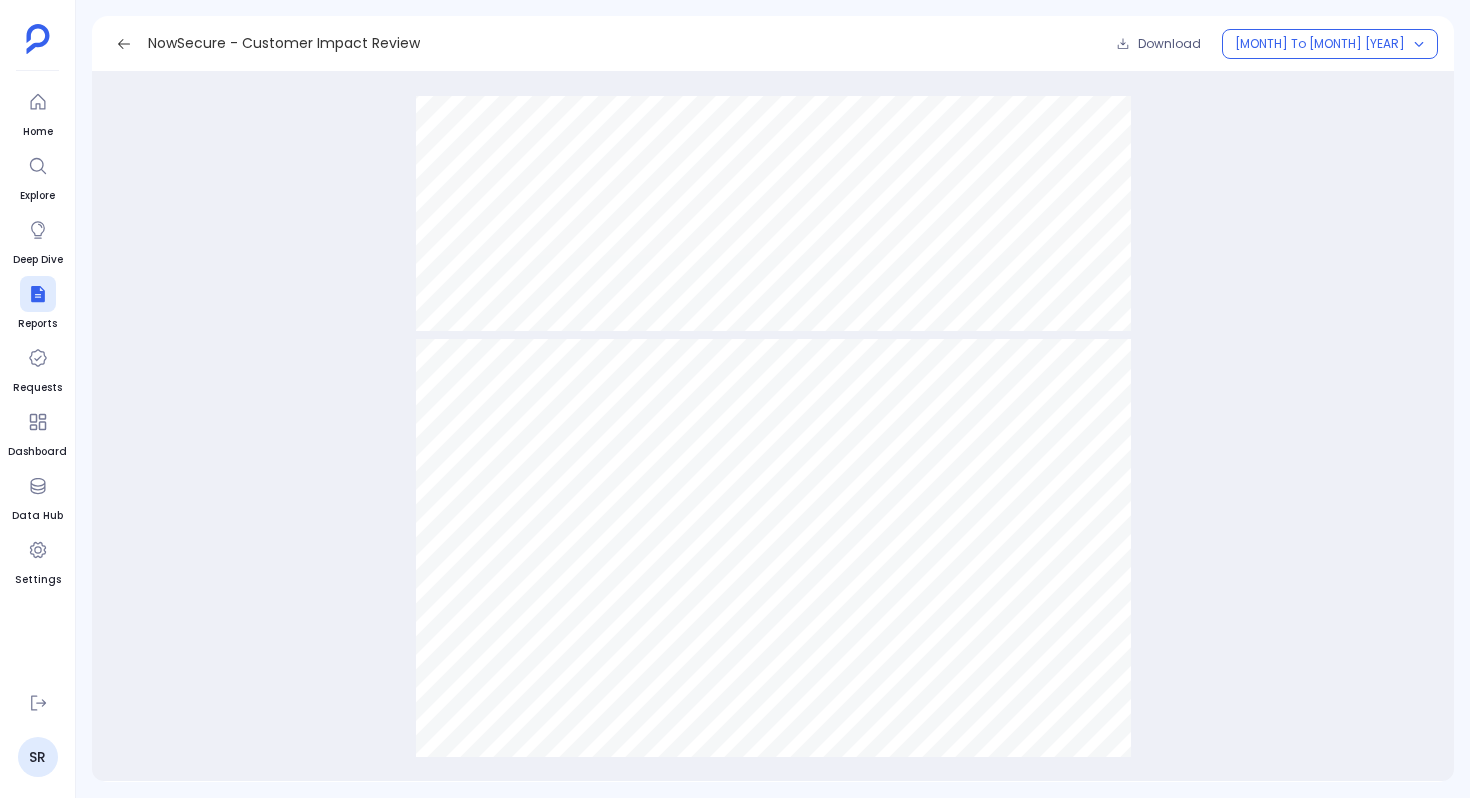 click on "with content." at bounding box center (589, 456) 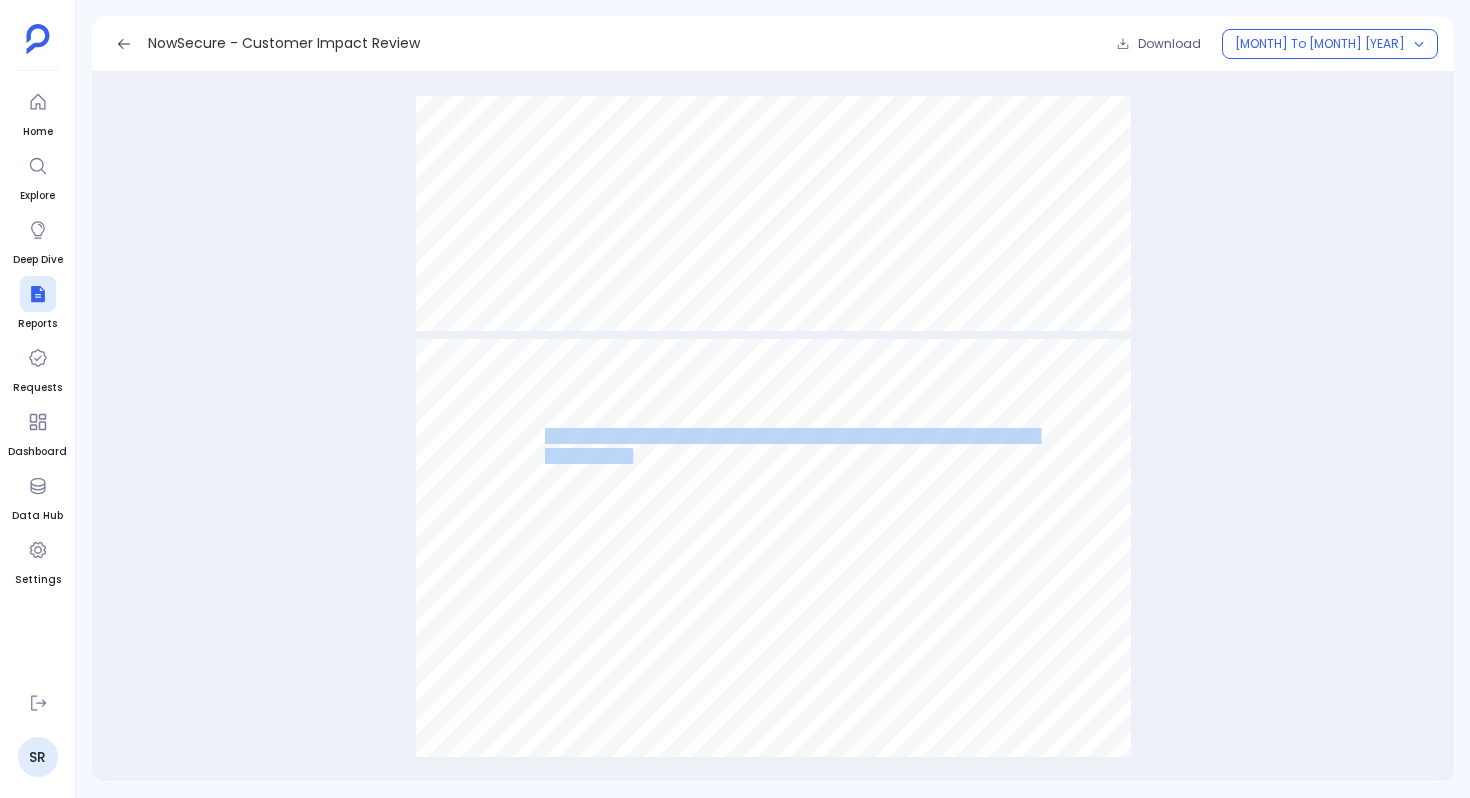 drag, startPoint x: 630, startPoint y: 452, endPoint x: 546, endPoint y: 429, distance: 87.0919 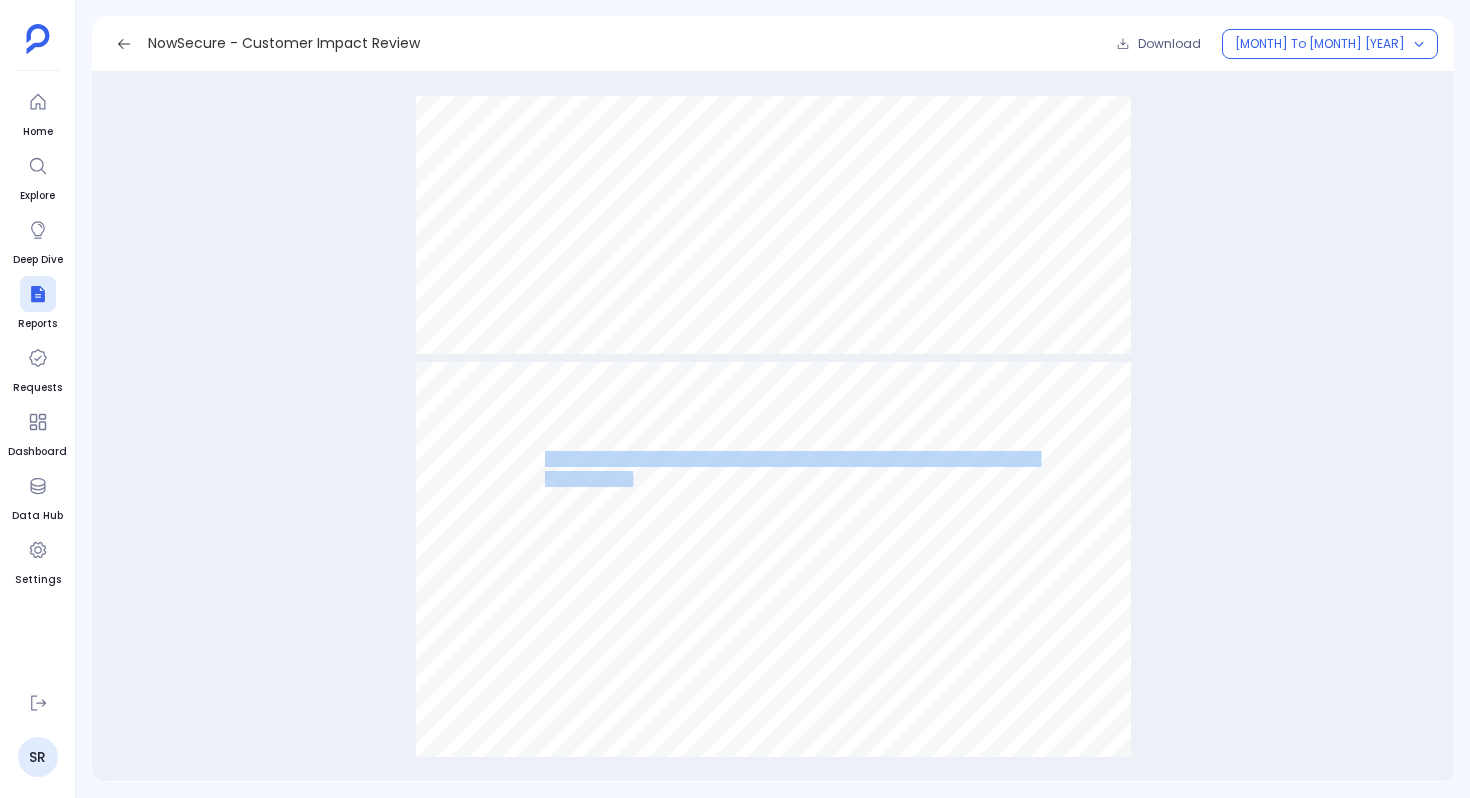scroll, scrollTop: 11000, scrollLeft: 0, axis: vertical 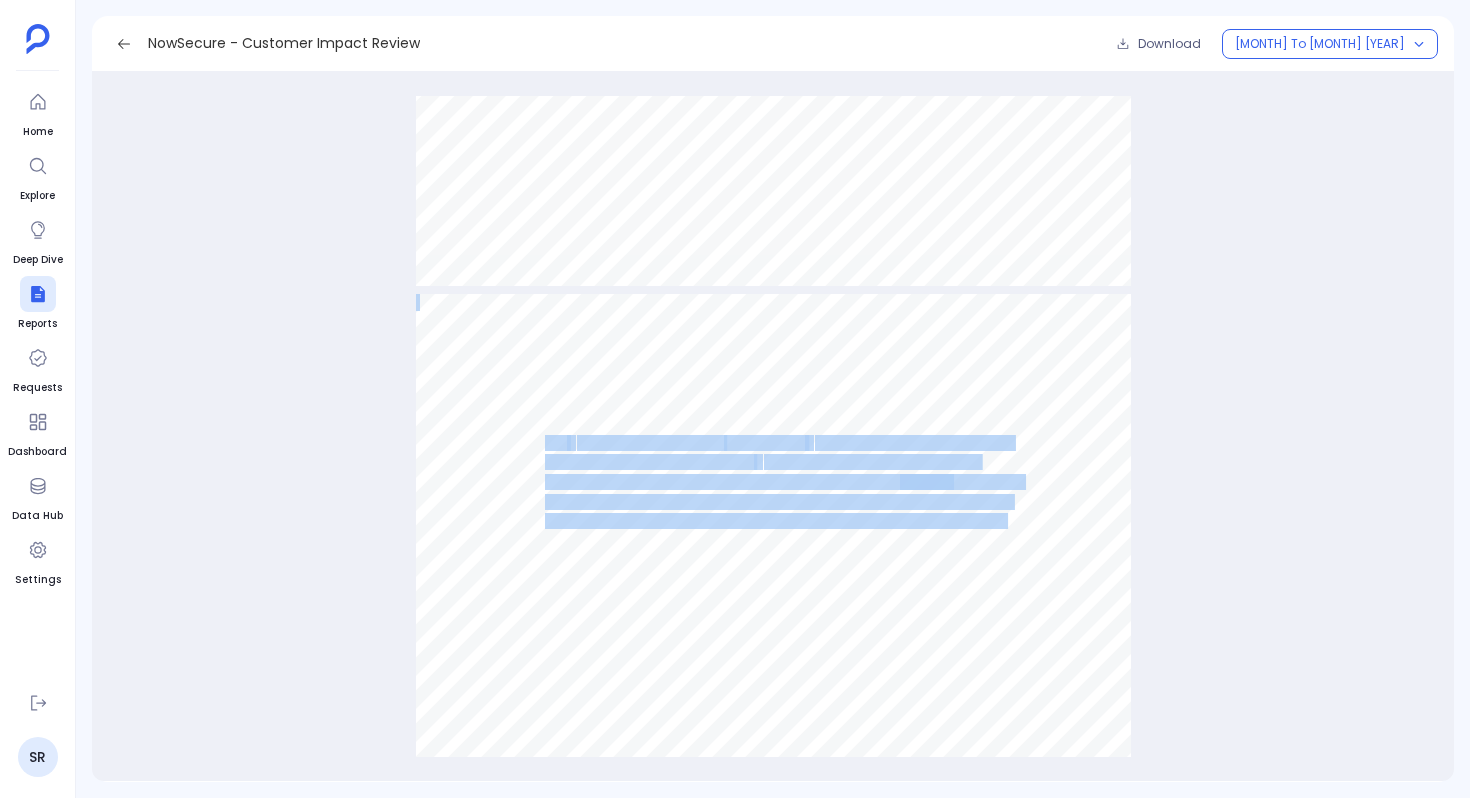 drag, startPoint x: 544, startPoint y: 440, endPoint x: 773, endPoint y: 538, distance: 249.08833 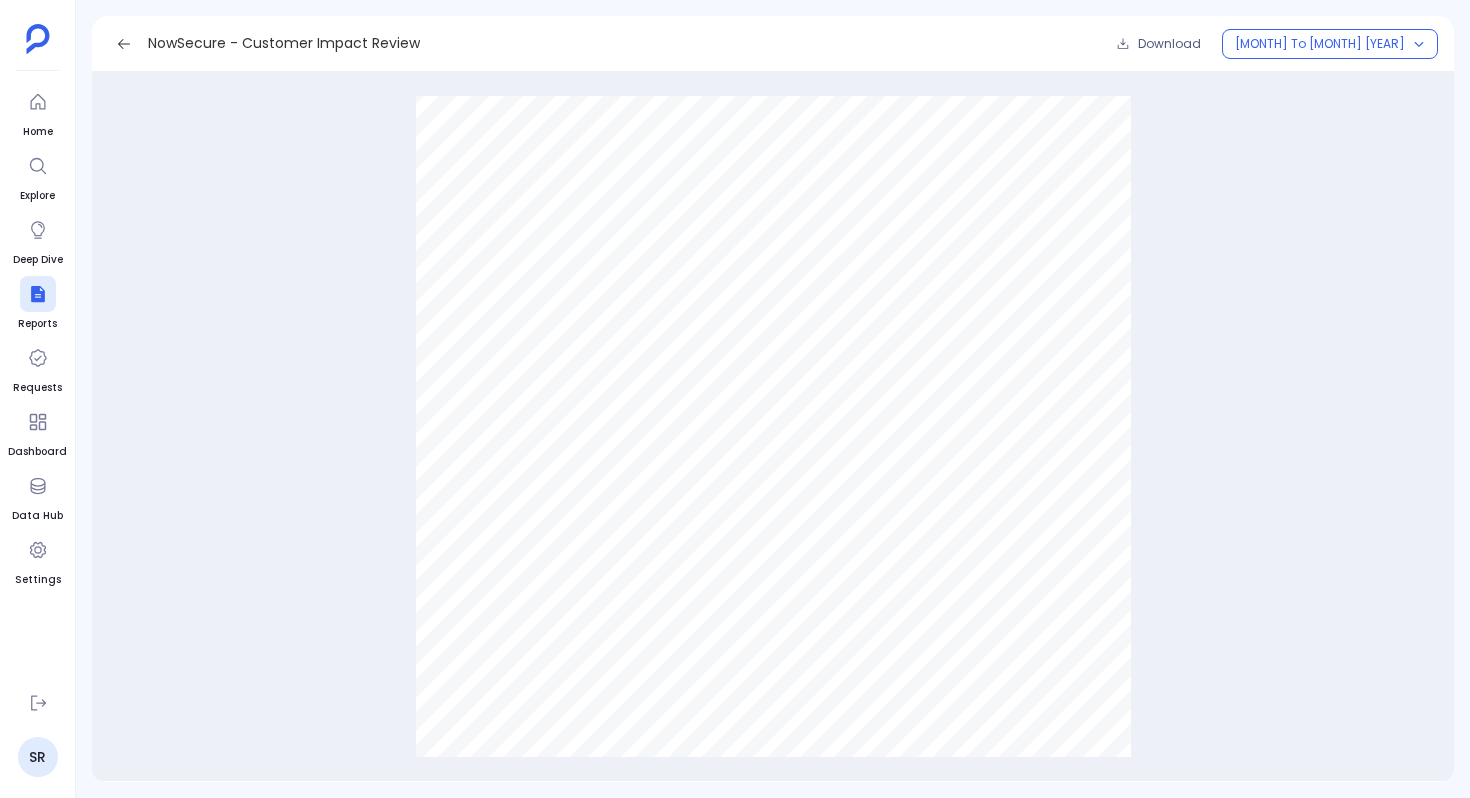 scroll, scrollTop: 12380, scrollLeft: 0, axis: vertical 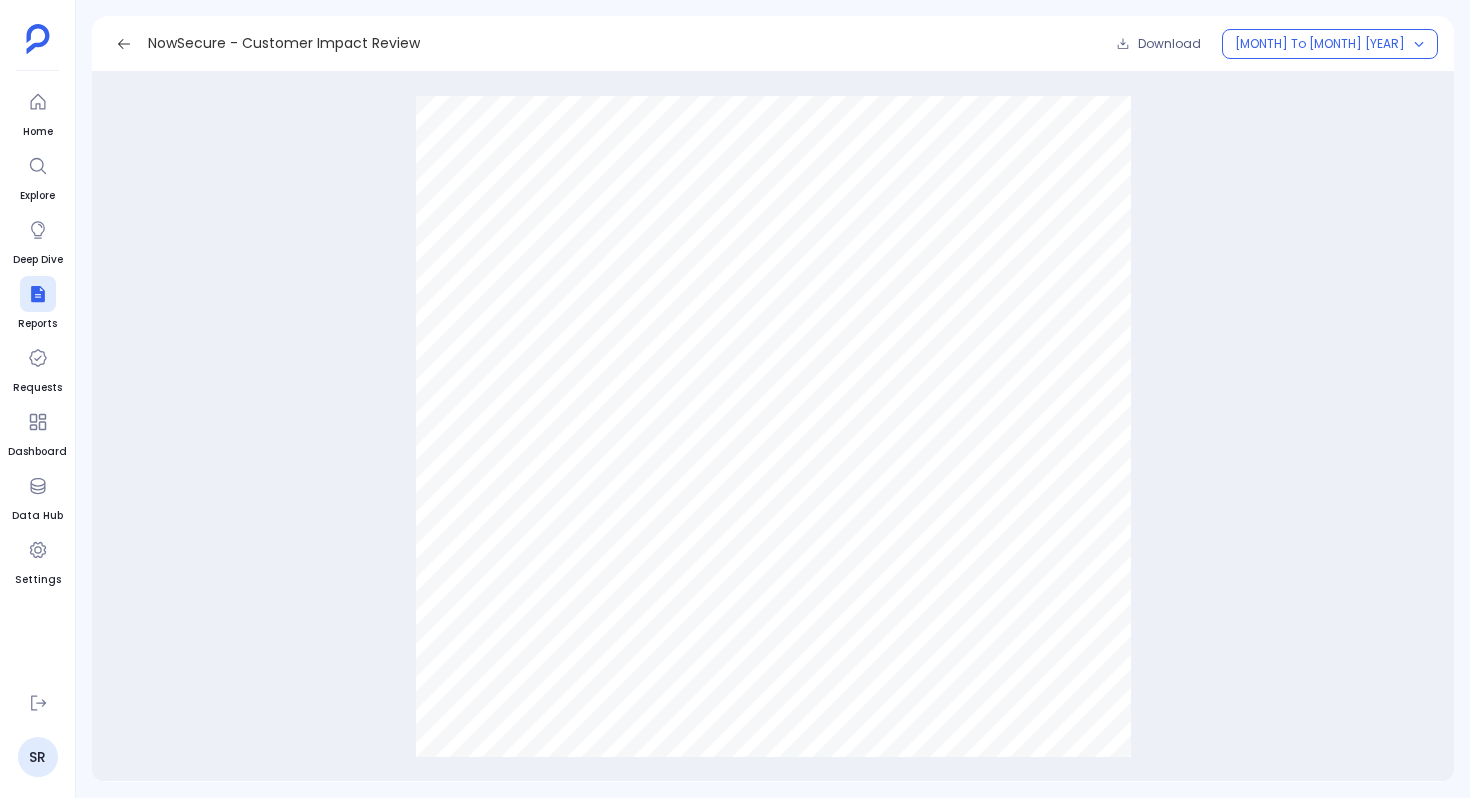 click on "NowSecure — Visitor Engagement Trends Known Visitors - with Engagement Score 0 Download High-Resolution Chart Petavue | PathFactory 2025   NowSecure | Jan–Jun 2025" at bounding box center (773, 437) 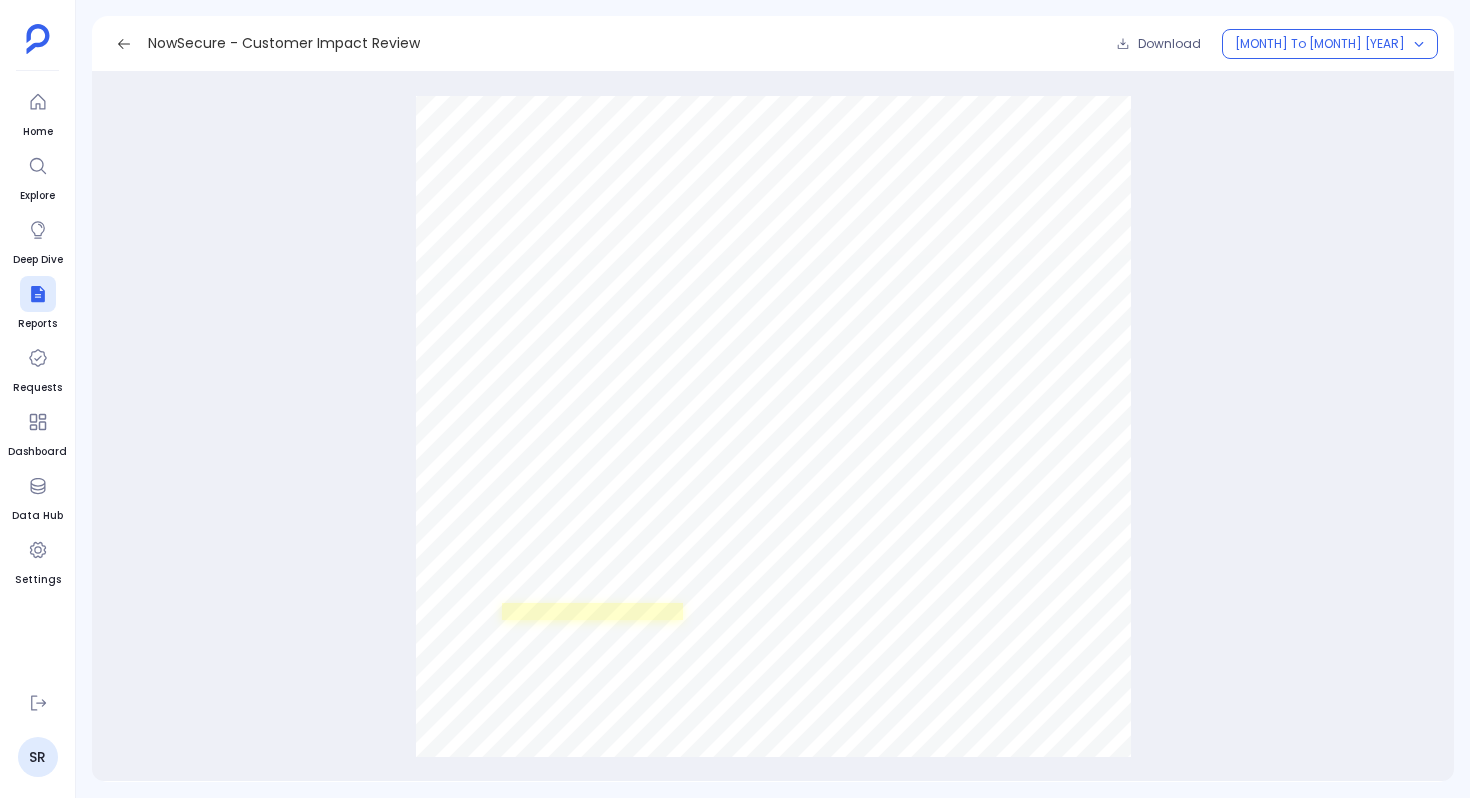 click at bounding box center (592, 611) 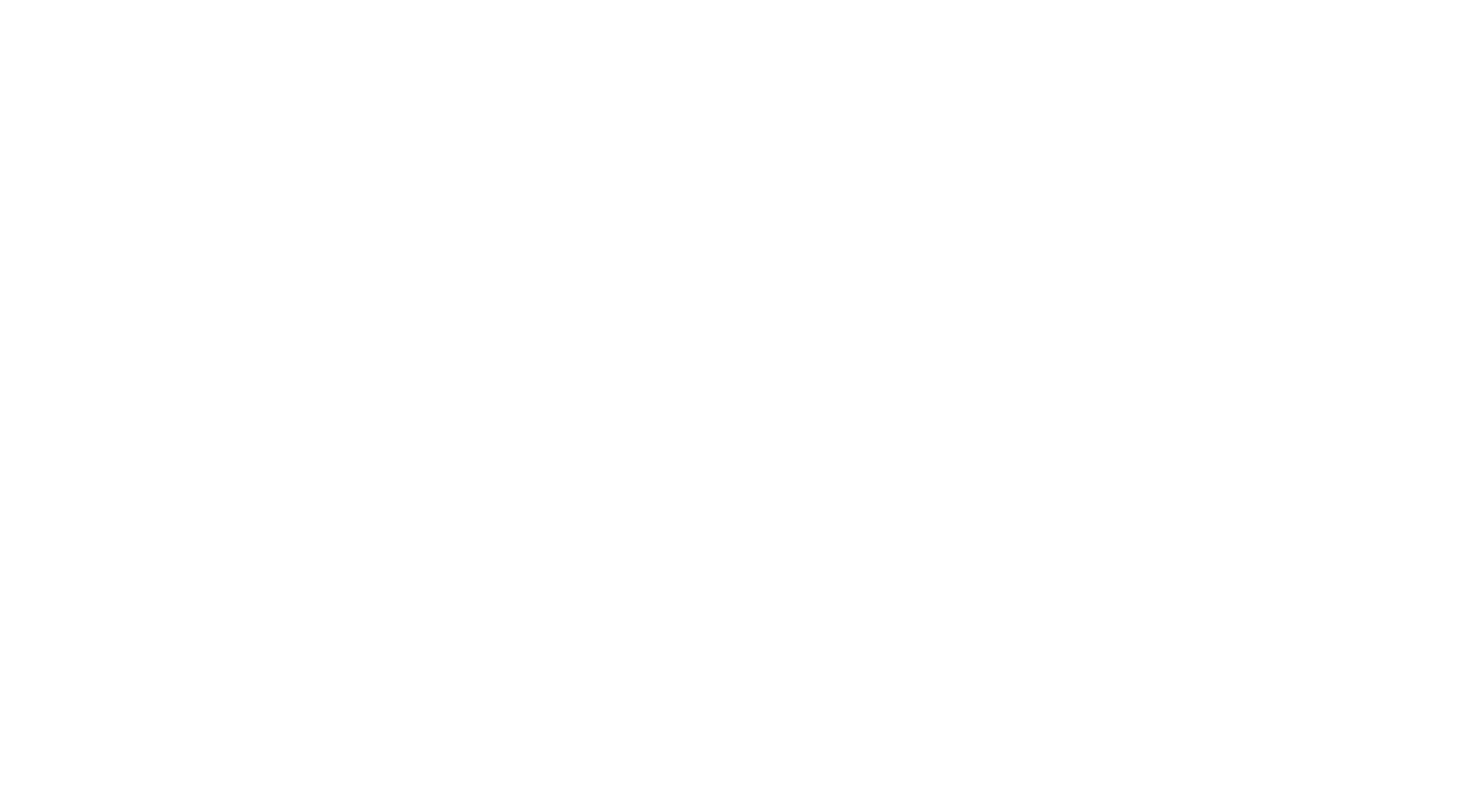 scroll, scrollTop: 0, scrollLeft: 0, axis: both 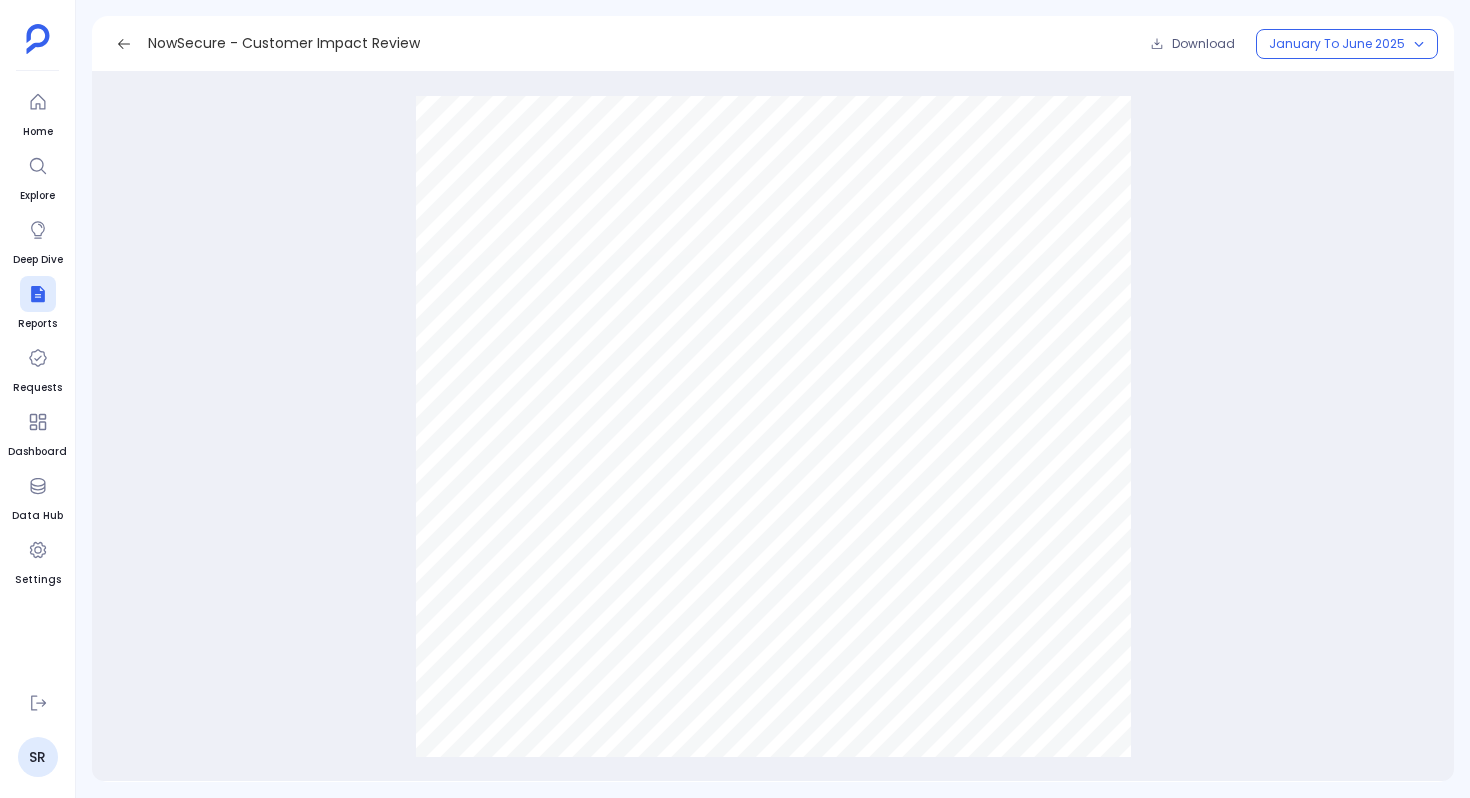 click on "NowSecure — Visitor Engagement Trends Known Visitors - with Engagement Score 0 Download High-Resolution Chart Petavue | PathFactory 2025   NowSecure | Jan–Jun 2025" at bounding box center [773, 461] 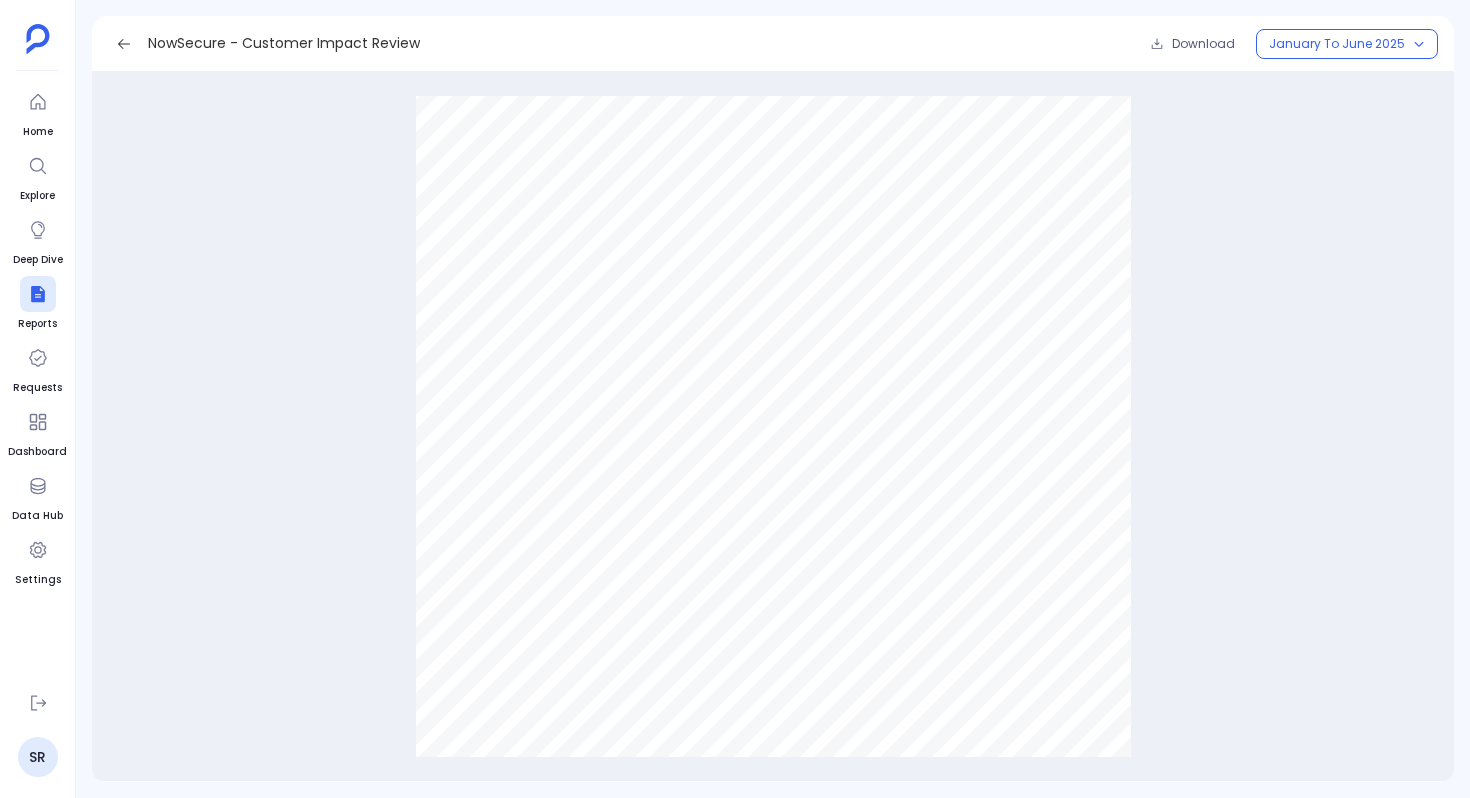 scroll, scrollTop: 13303, scrollLeft: 0, axis: vertical 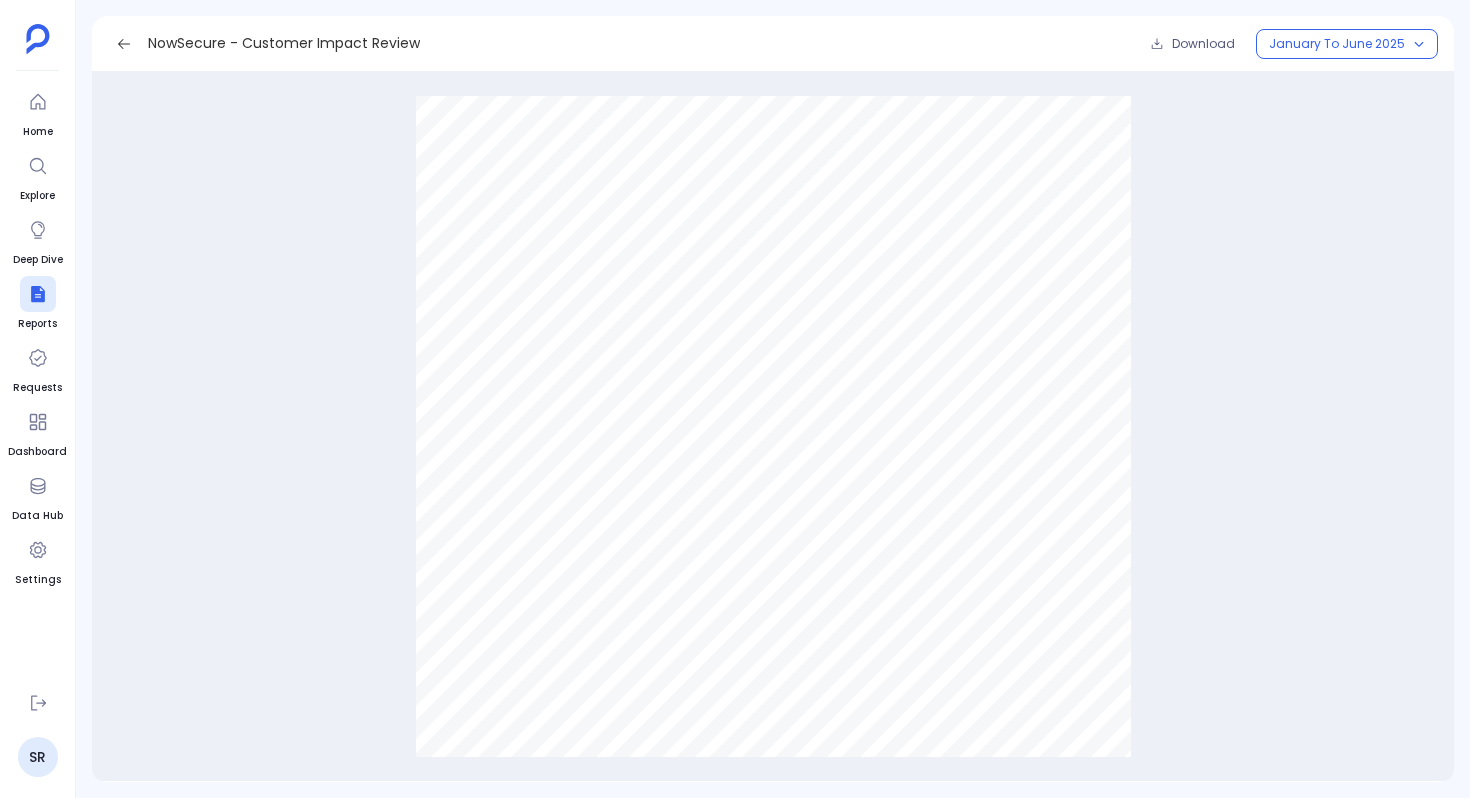 click on "NowSecure — Visitor Engagement Trends Known Visitors - with Engagement Score 1+ Download High-Resolution Chart Petavue | PathFactory 2025 NowSecure | Jan–Jun 2025" at bounding box center [773, 532] 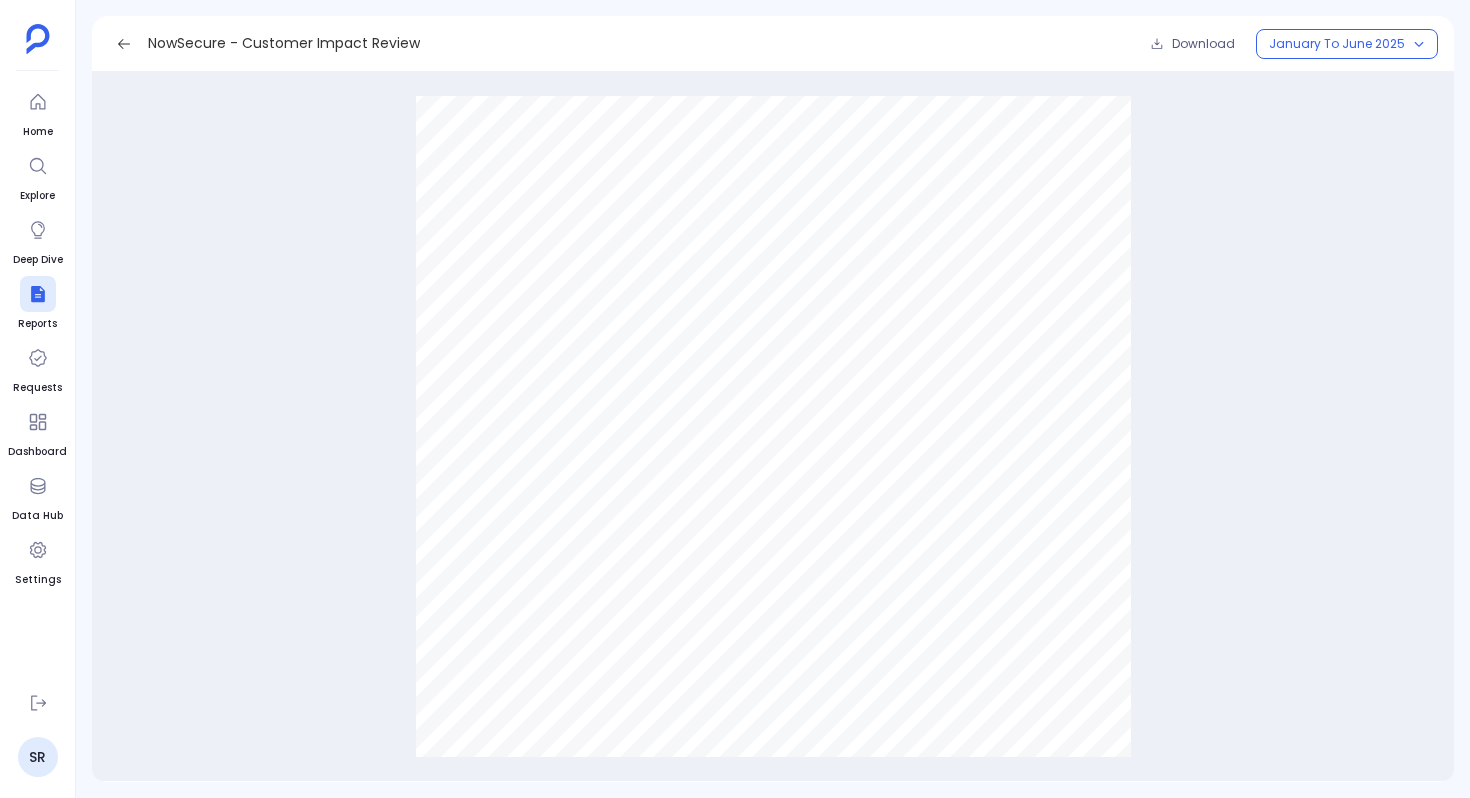 scroll, scrollTop: 16321, scrollLeft: 0, axis: vertical 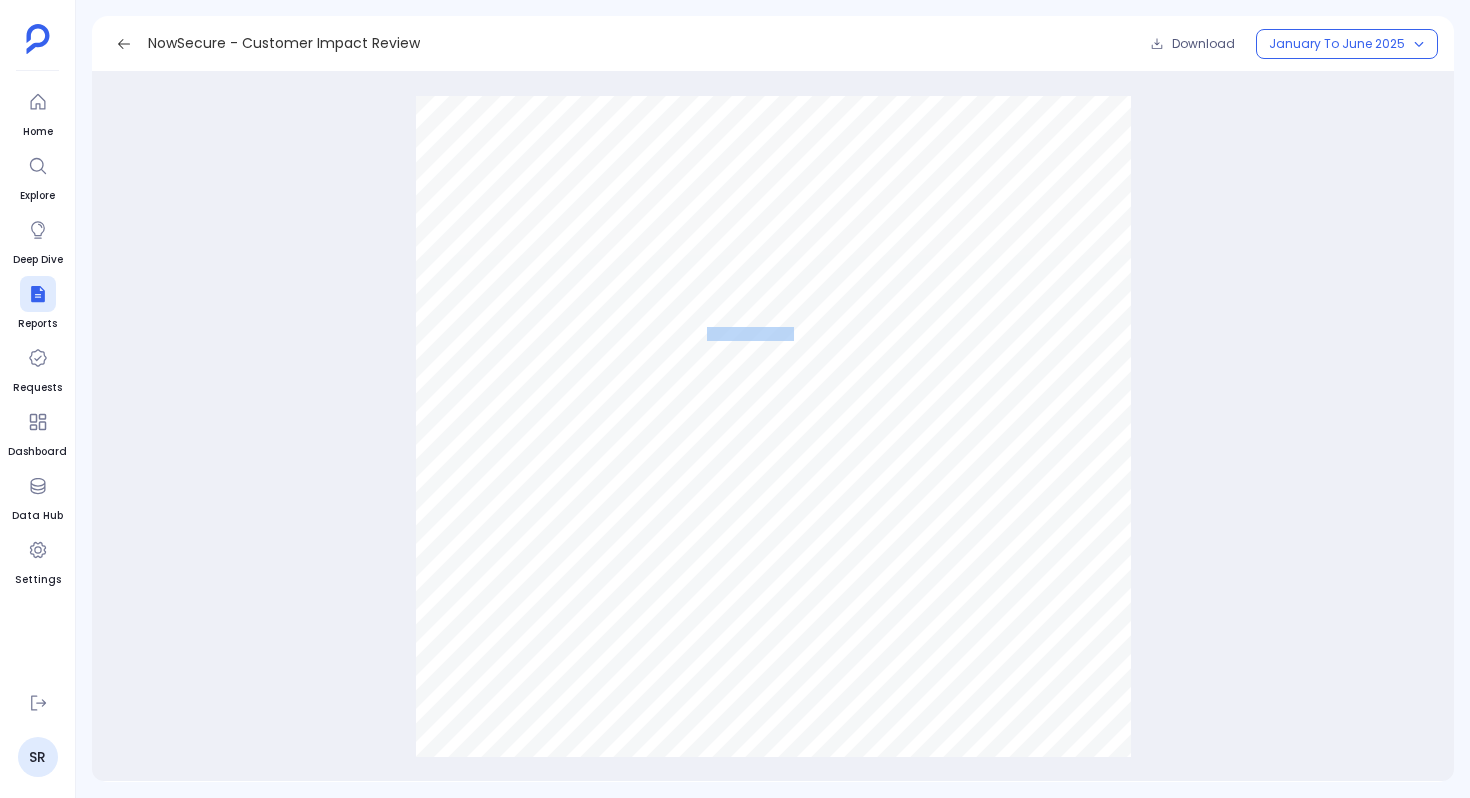 drag, startPoint x: 791, startPoint y: 333, endPoint x: 704, endPoint y: 341, distance: 87.36704 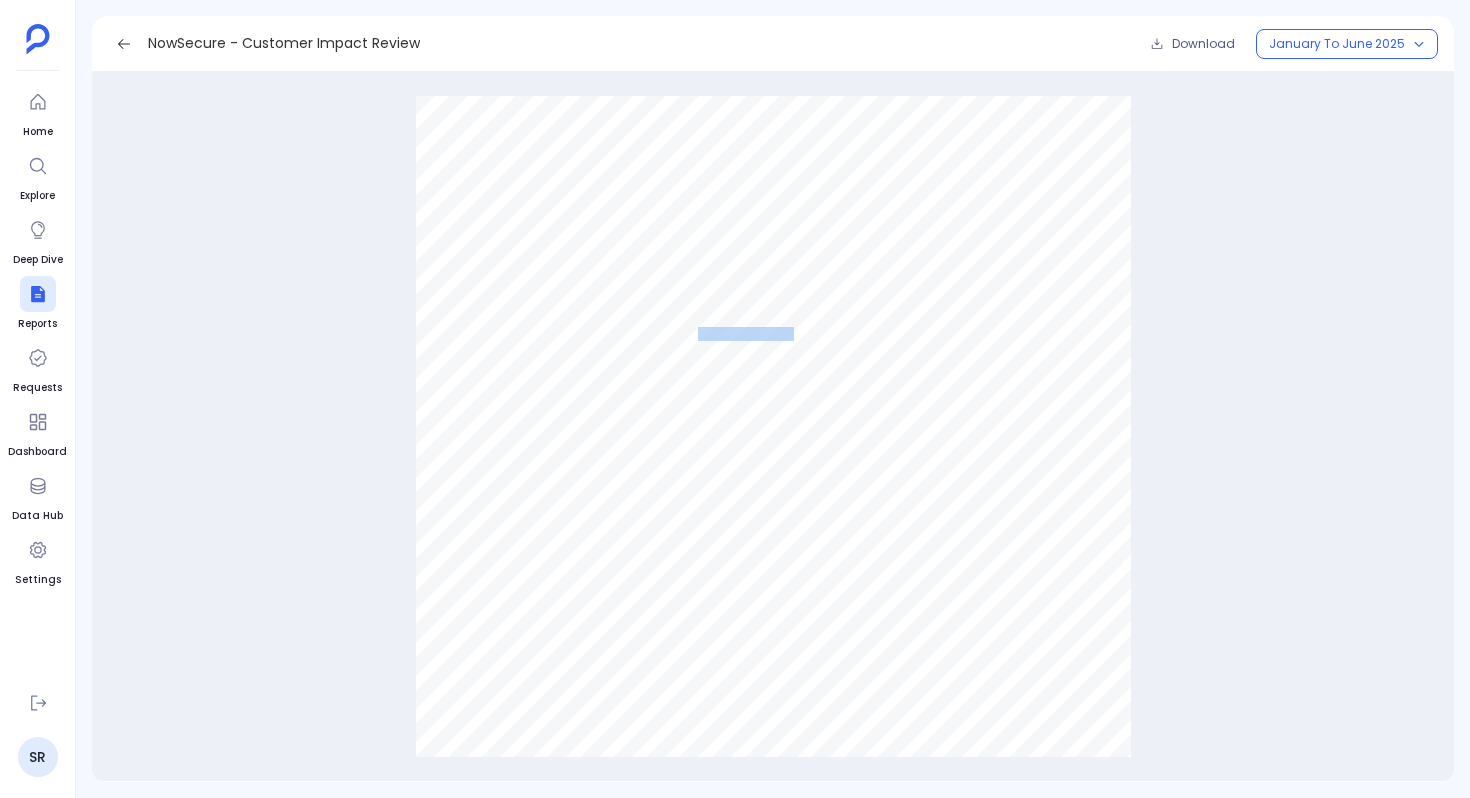 drag, startPoint x: 696, startPoint y: 337, endPoint x: 791, endPoint y: 333, distance: 95.084175 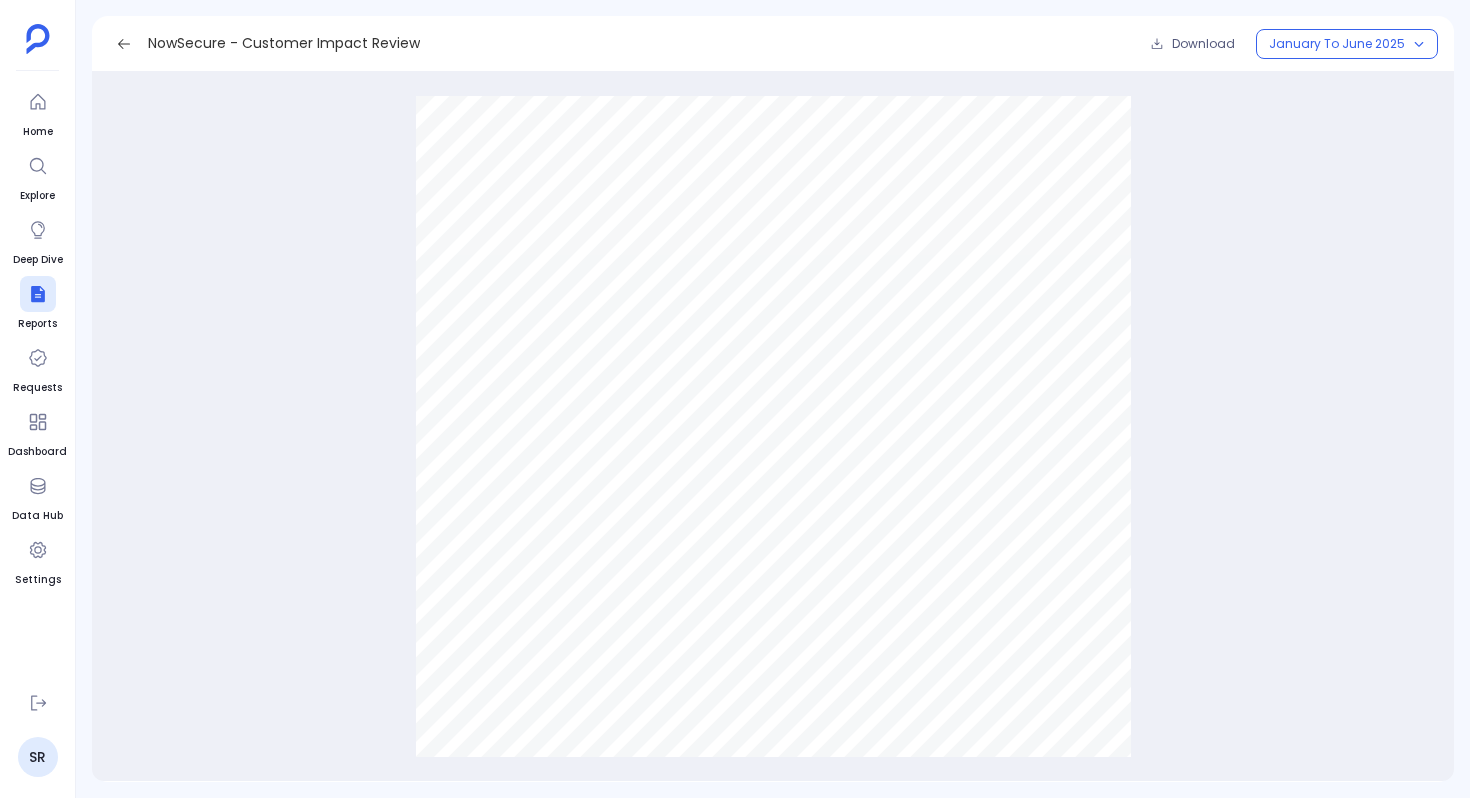 drag, startPoint x: 724, startPoint y: 296, endPoint x: 688, endPoint y: 295, distance: 36.013885 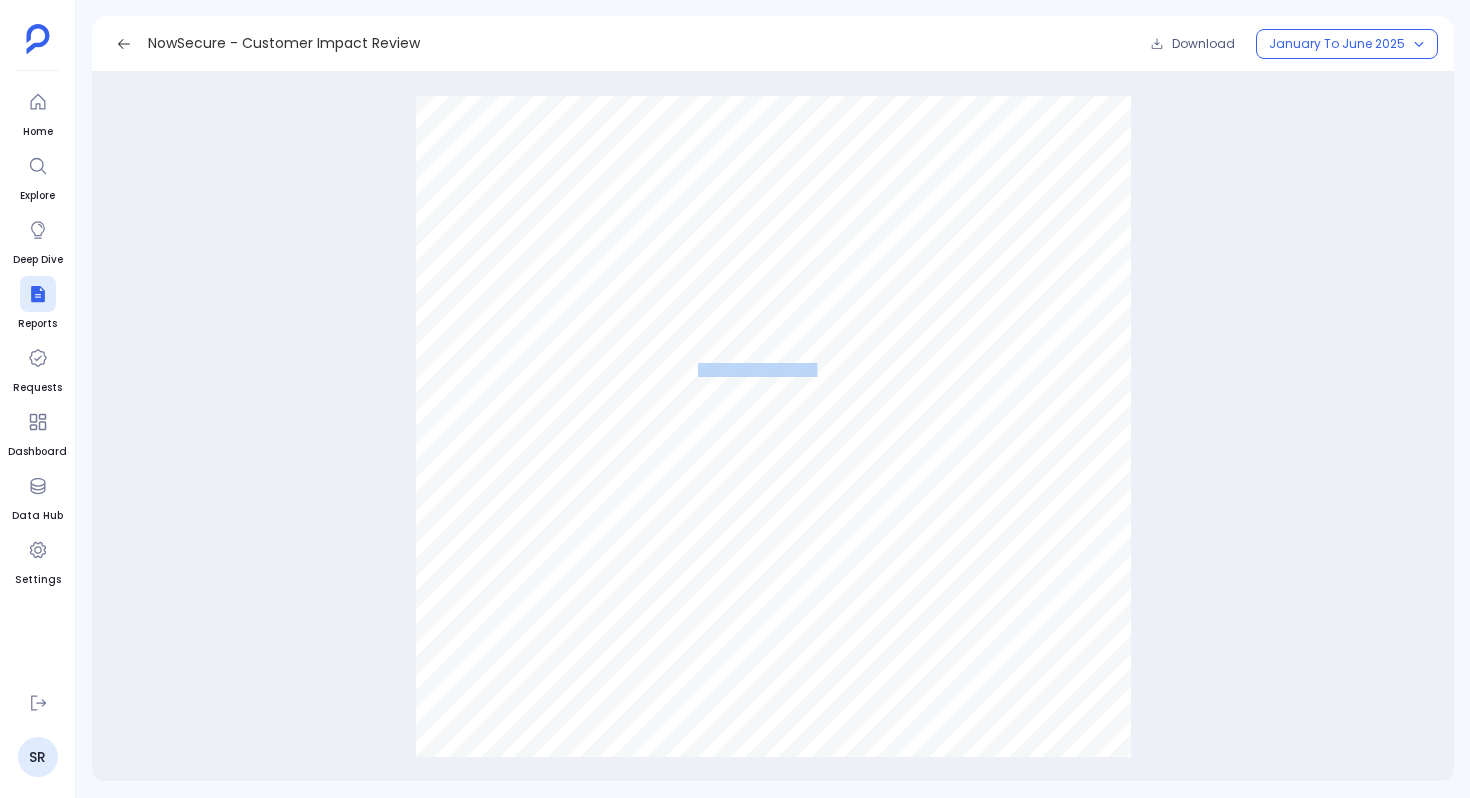 drag, startPoint x: 815, startPoint y: 369, endPoint x: 697, endPoint y: 369, distance: 118 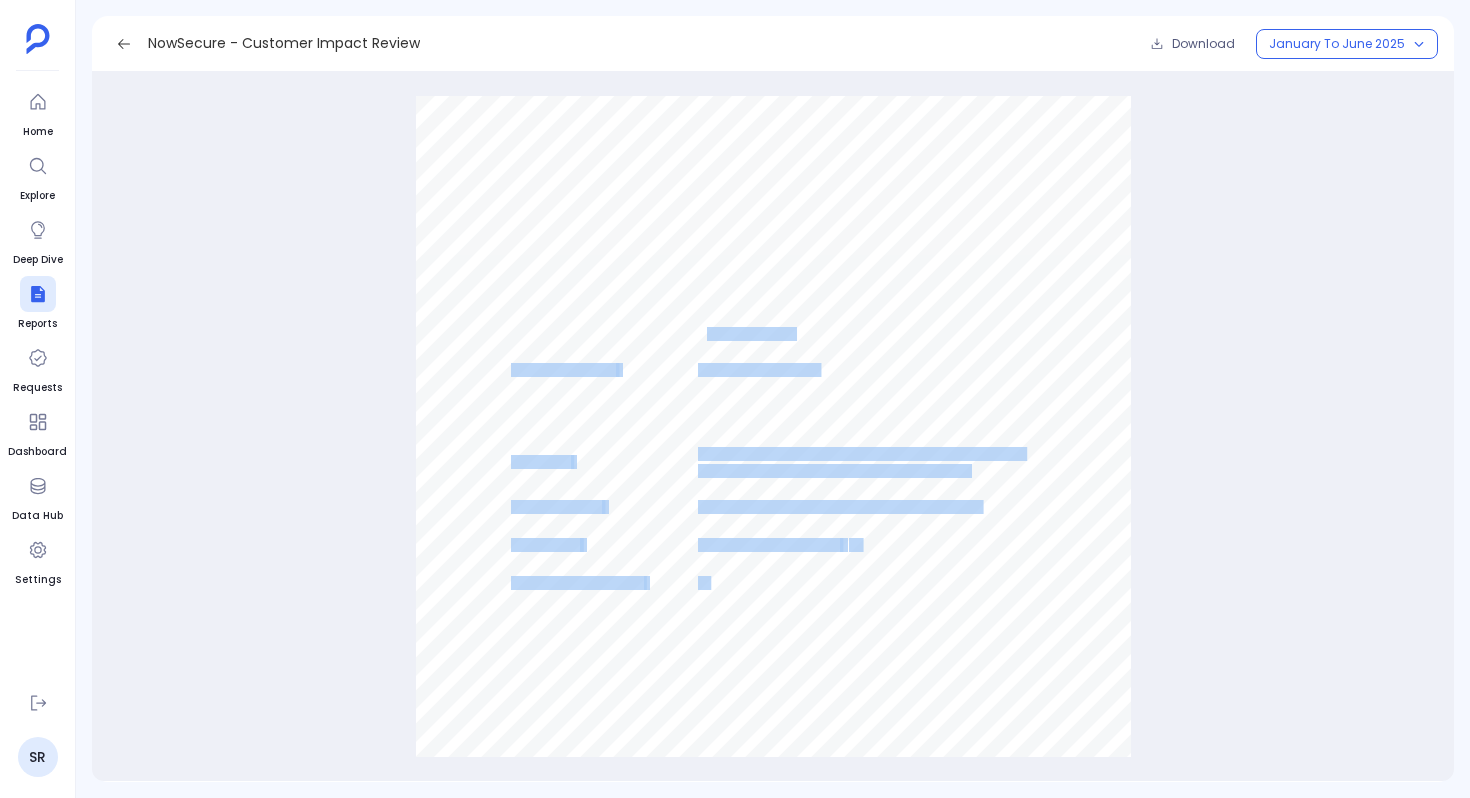 drag, startPoint x: 795, startPoint y: 334, endPoint x: 704, endPoint y: 333, distance: 91.00549 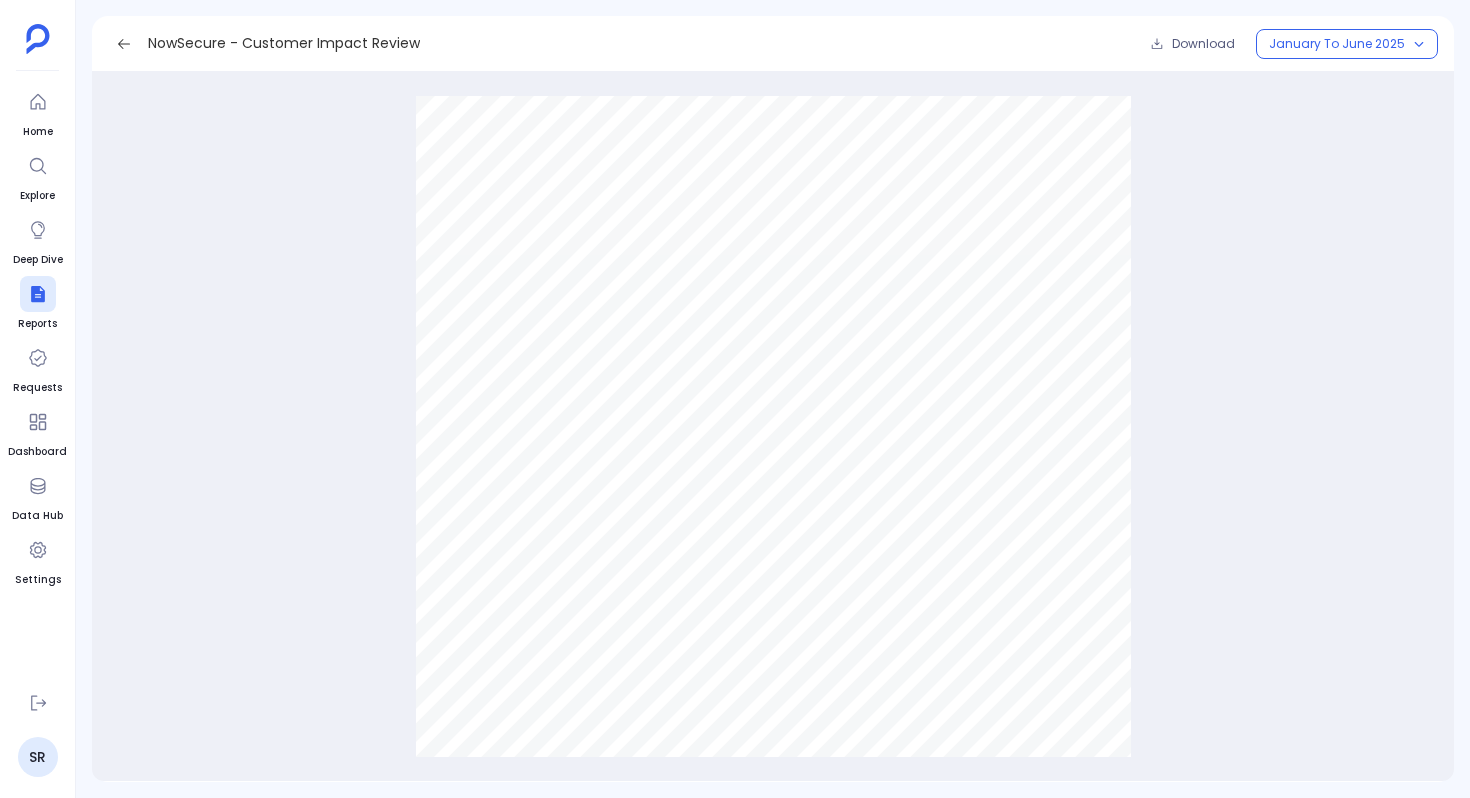 click on "Data not available" at bounding box center (746, 334) 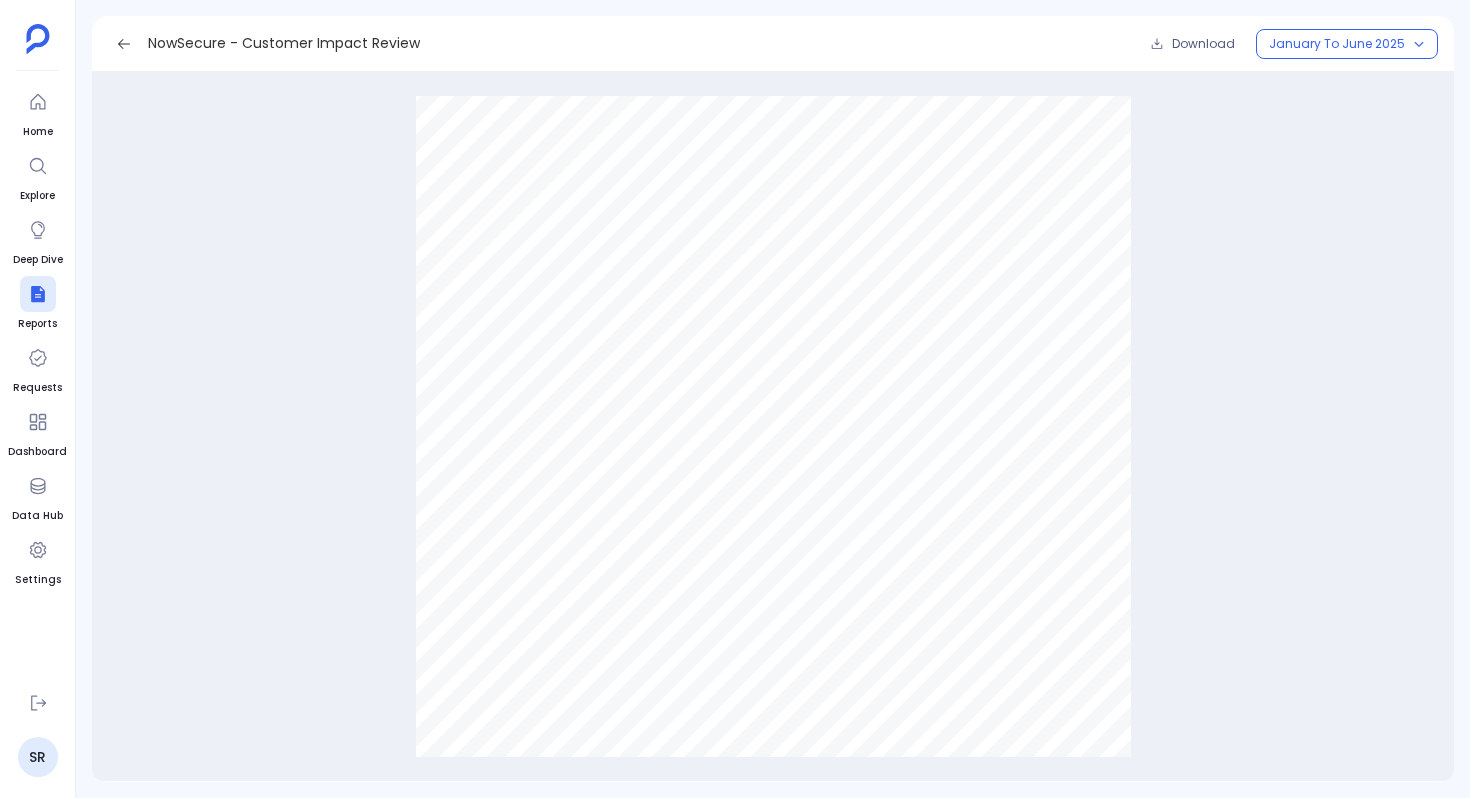 scroll, scrollTop: 16361, scrollLeft: 0, axis: vertical 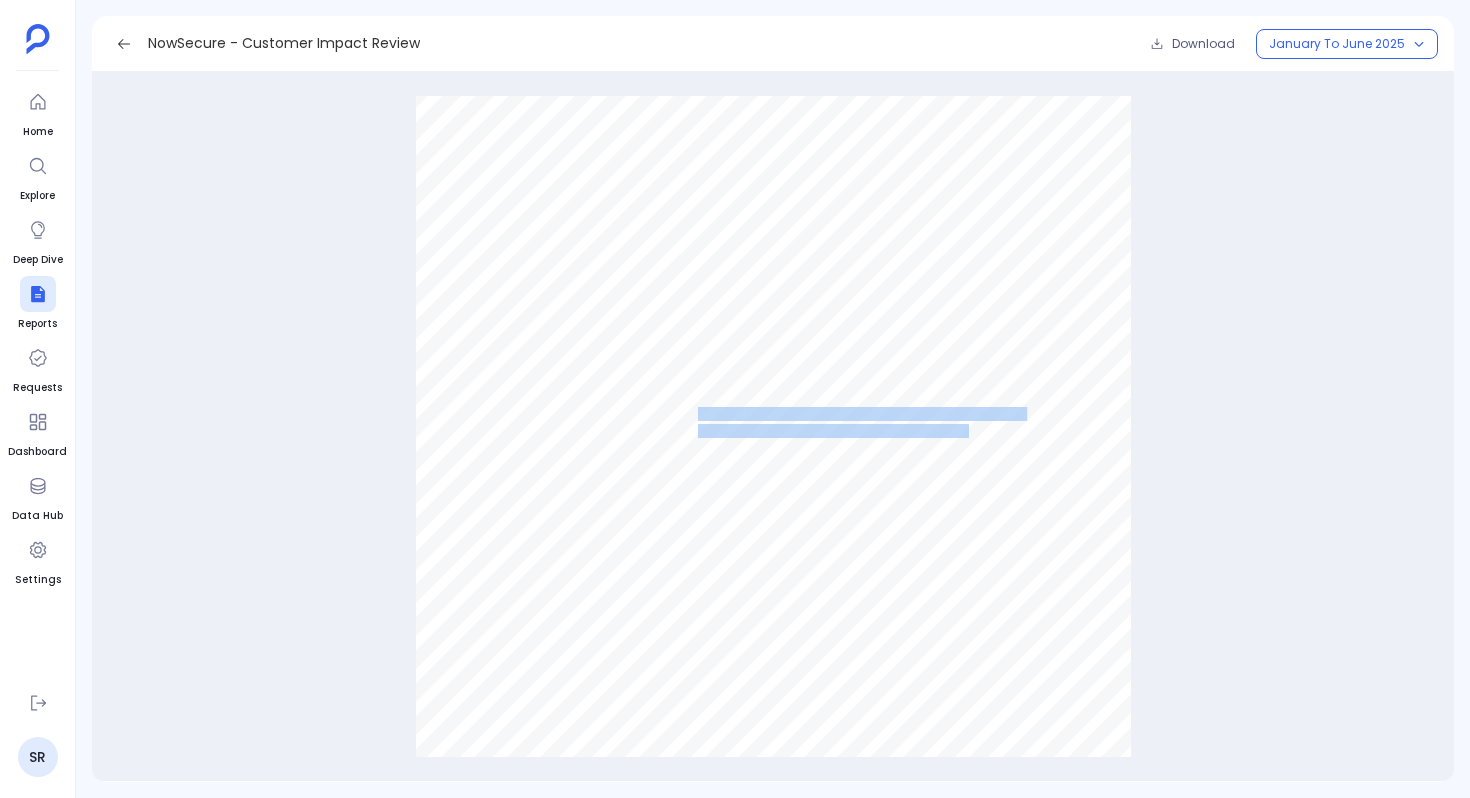 drag, startPoint x: 964, startPoint y: 432, endPoint x: 699, endPoint y: 412, distance: 265.75363 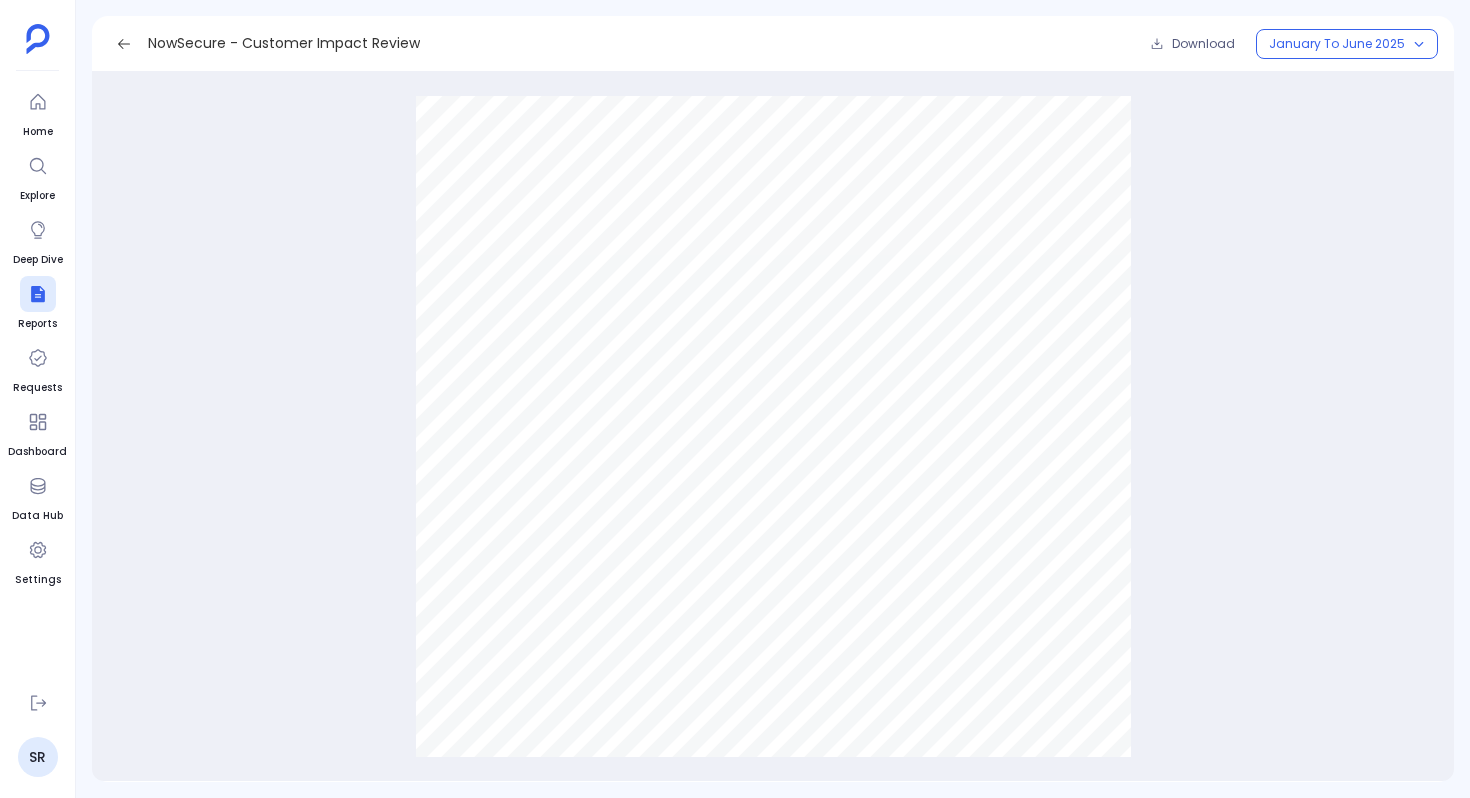 click on "NowSecure — Content Engagement Trends Assets Performance & Engagement Highlights ●   Content Portfolio:   196 active assets generated 7,733 total sessions across the content library. While asset view counts and session time data were unavailable or invalid, user interactions indicate steady engagement with key content types. ●   Topic & Format Trends:   op topics included Issue Tracking, Reverse Engineering Resiliency, Smartphone, Independent Security Review Badge, and Source Code. High-performing asset types spanned webinars, infographics, case studies, ebooks, and data sheets. ●   Tra  ic & Conversion:   Leading content tra  ic sources were LinkedIn, Google, Marketo, and Twi  er. A total of 25 form submissions were recorded, re fl ecting moderate lead conversion across the portfolio. Petavue | PathFactory 2025   NowSecure | Jan–Jun 2025 Total Active Assets   196 Total Number of Session   7,733 Total Assets Views   Data not available Total Session Time   Incorrect Data in table Top Topics" at bounding box center (773, 528) 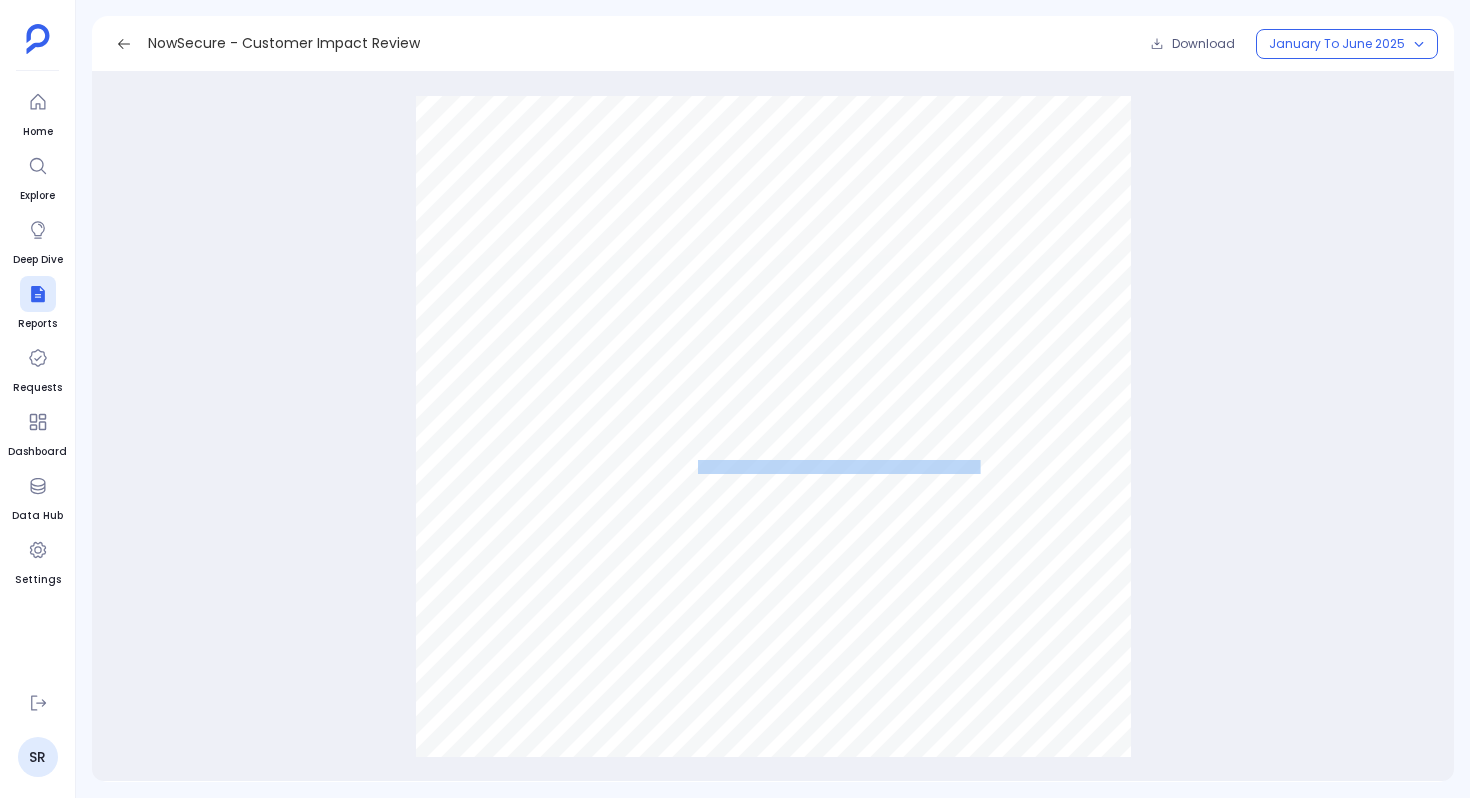 drag, startPoint x: 977, startPoint y: 464, endPoint x: 702, endPoint y: 461, distance: 275.01636 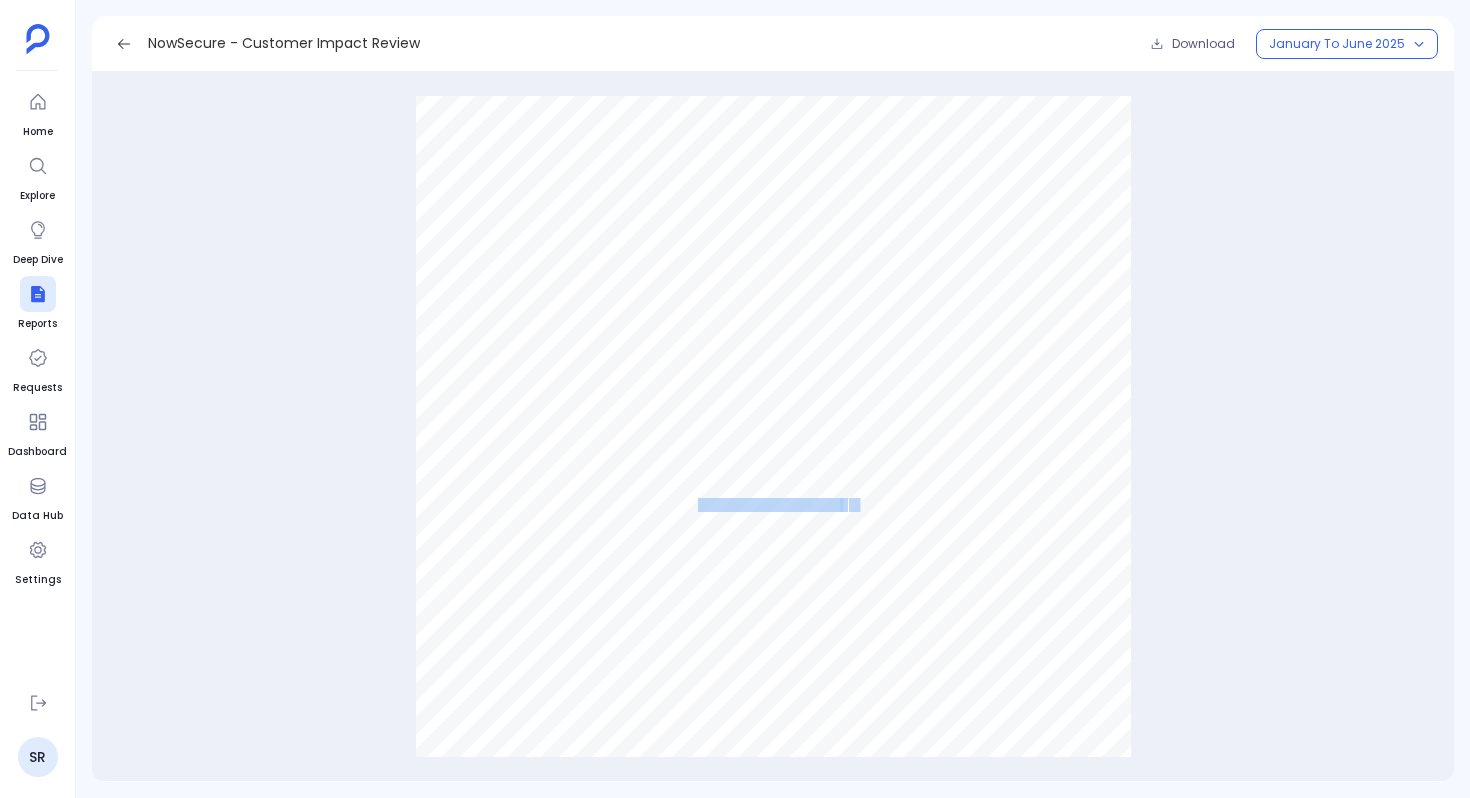drag, startPoint x: 856, startPoint y: 503, endPoint x: 697, endPoint y: 505, distance: 159.01257 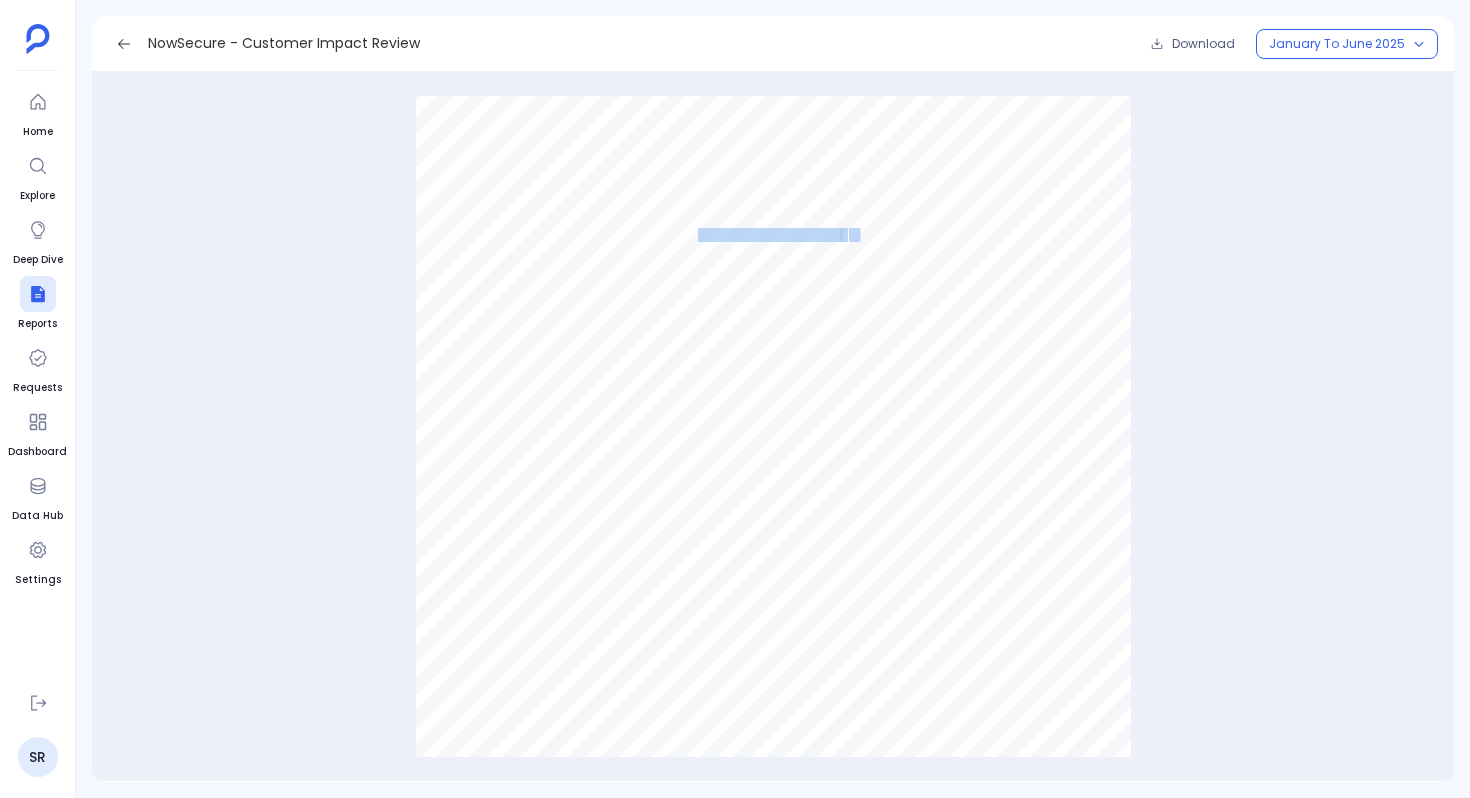 scroll, scrollTop: 16637, scrollLeft: 0, axis: vertical 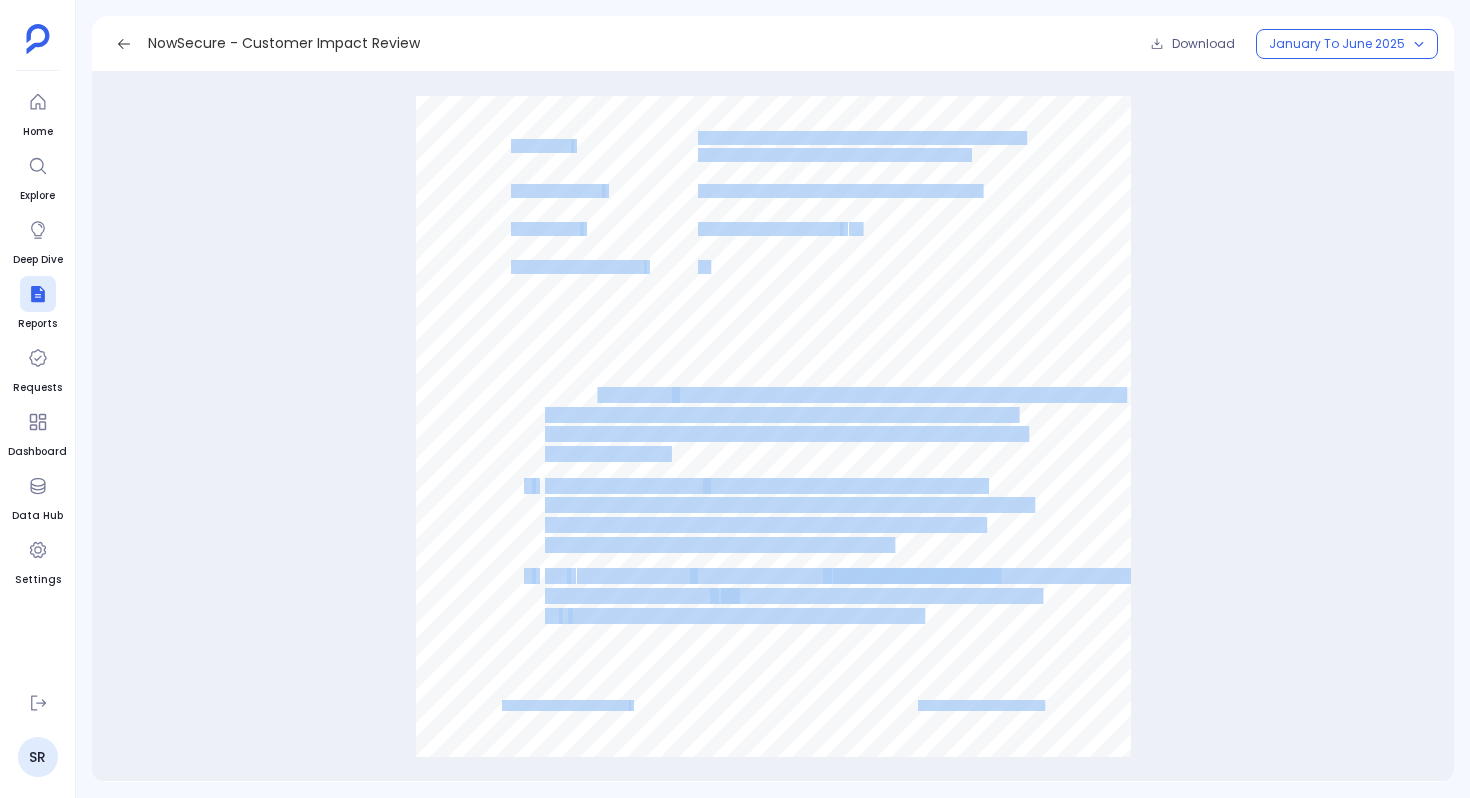 drag, startPoint x: 923, startPoint y: 617, endPoint x: 593, endPoint y: 400, distance: 394.95444 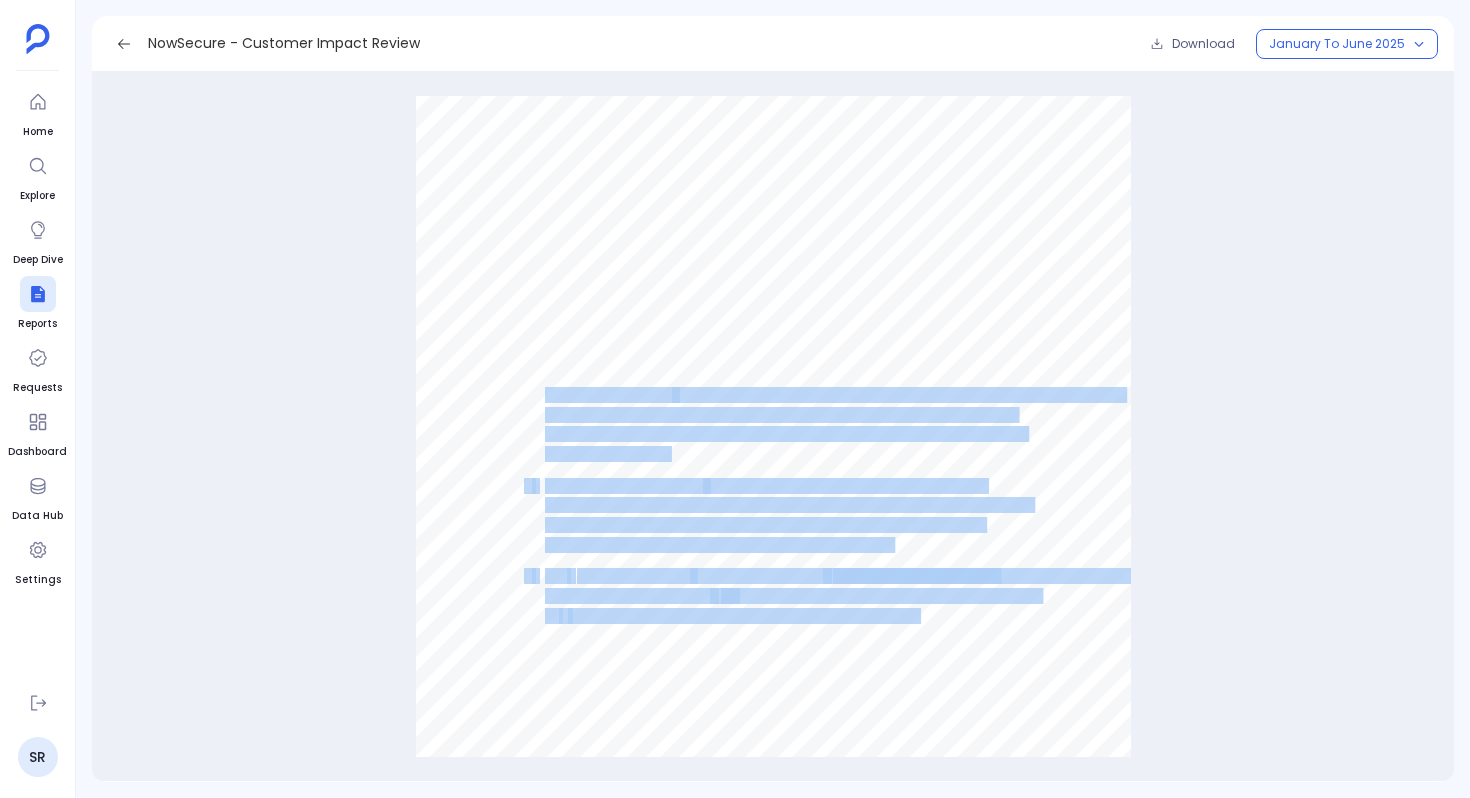 drag, startPoint x: 543, startPoint y: 396, endPoint x: 917, endPoint y: 609, distance: 430.40097 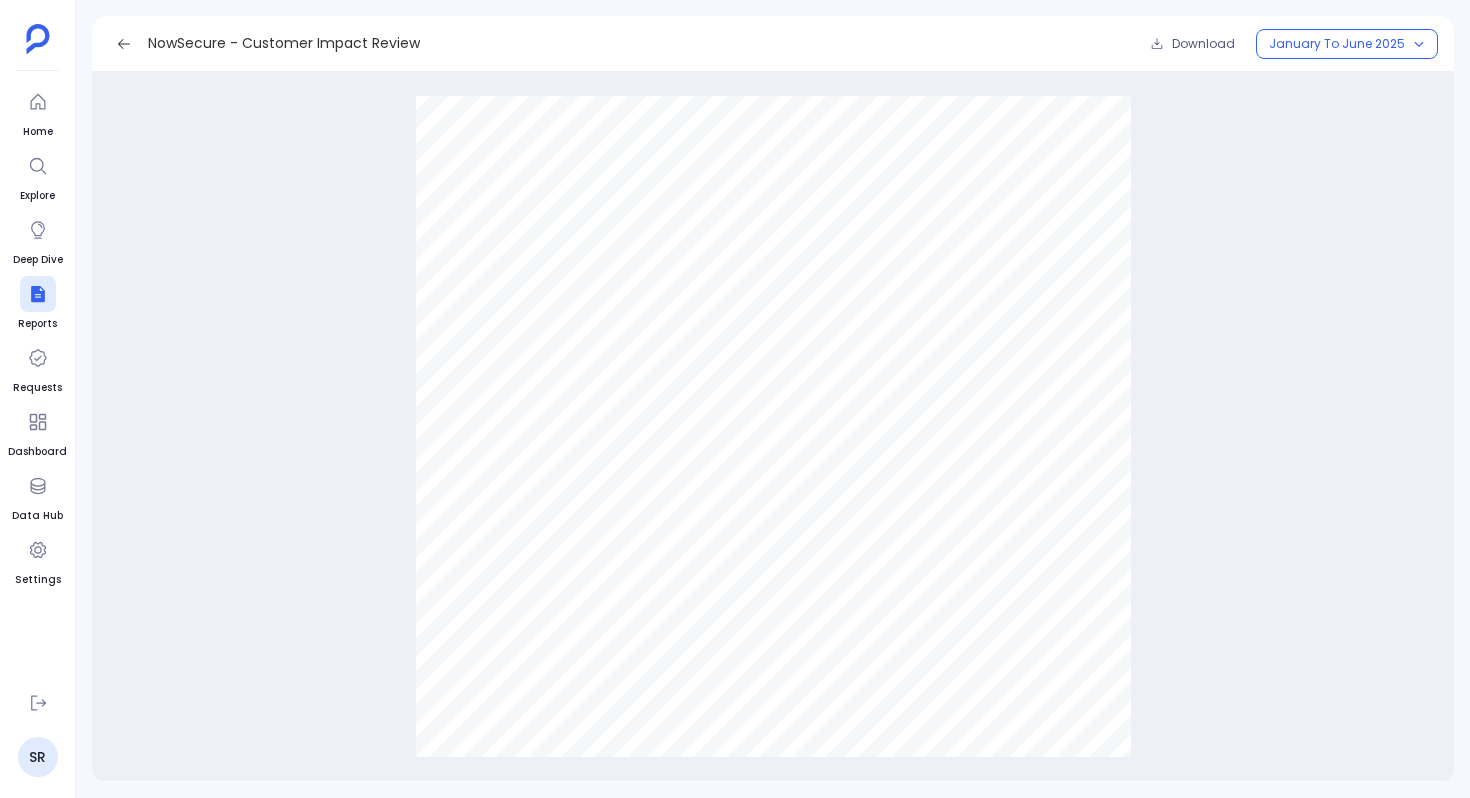 click on "NowSecure — Content Engagement Trends Assets Performance & Engagement Highlights ●   Content Portfolio:   196 active assets generated 7,733 total sessions across the content library. While asset view counts and session time data were unavailable or invalid, user interactions indicate steady engagement with key content types. ●   Topic & Format Trends:   op topics included Issue Tracking, Reverse Engineering Resiliency, Smartphone, Independent Security Review Badge, and Source Code. High-performing asset types spanned webinars, infographics, case studies, ebooks, and data sheets. ●   Tra  ic & Conversion:   Leading content tra  ic sources were LinkedIn, Google, Marketo, and Twi  er. A total of 25 form submissions were recorded, re fl ecting moderate lead conversion across the portfolio. Petavue | PathFactory 2025   NowSecure | Jan–Jun 2025 Total Active Assets   196 Total Number of Session   7,733 Total Assets Views   Data not available Total Session Time   Incorrect Data in table Top Topics" at bounding box center (773, 252) 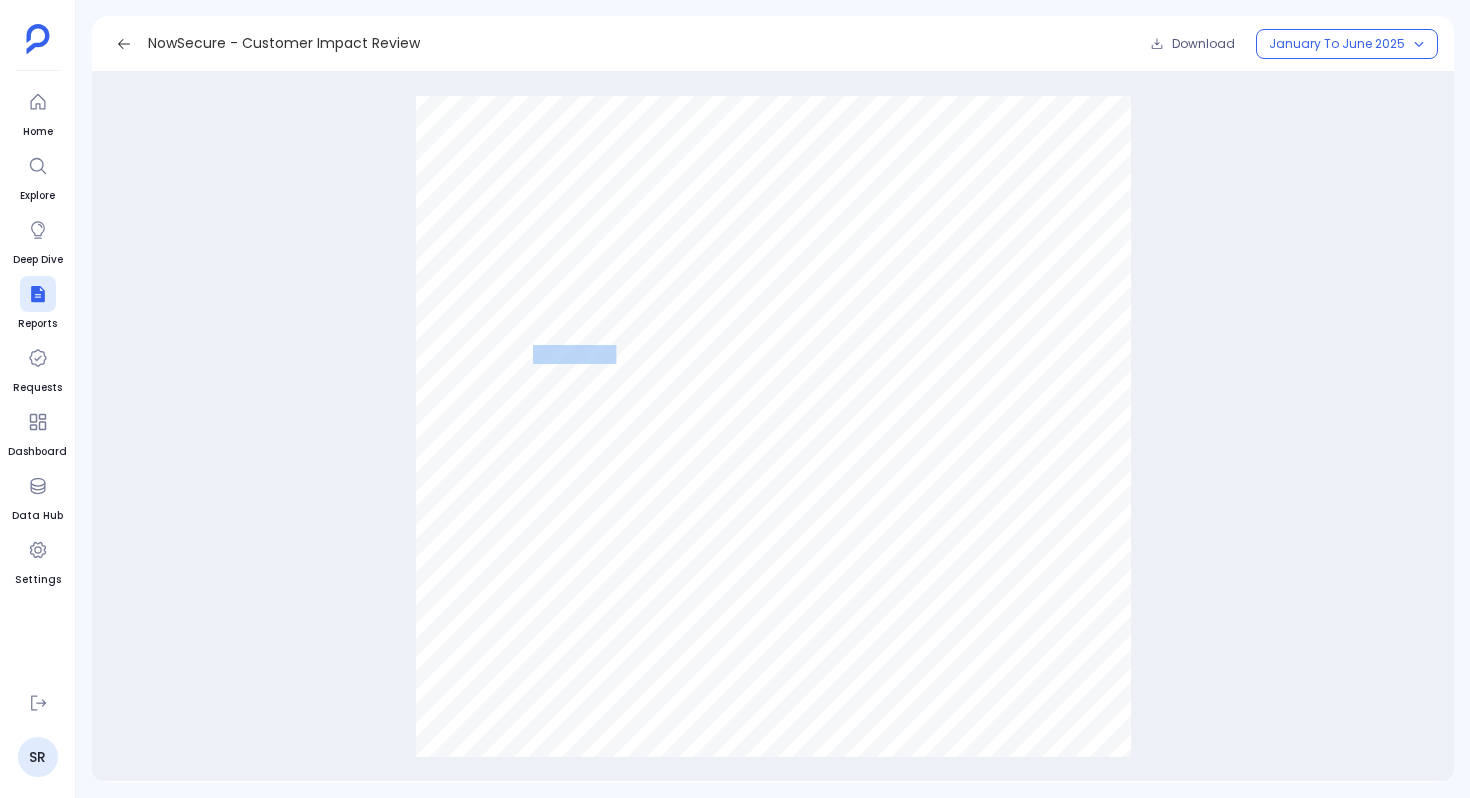 drag, startPoint x: 613, startPoint y: 353, endPoint x: 536, endPoint y: 351, distance: 77.02597 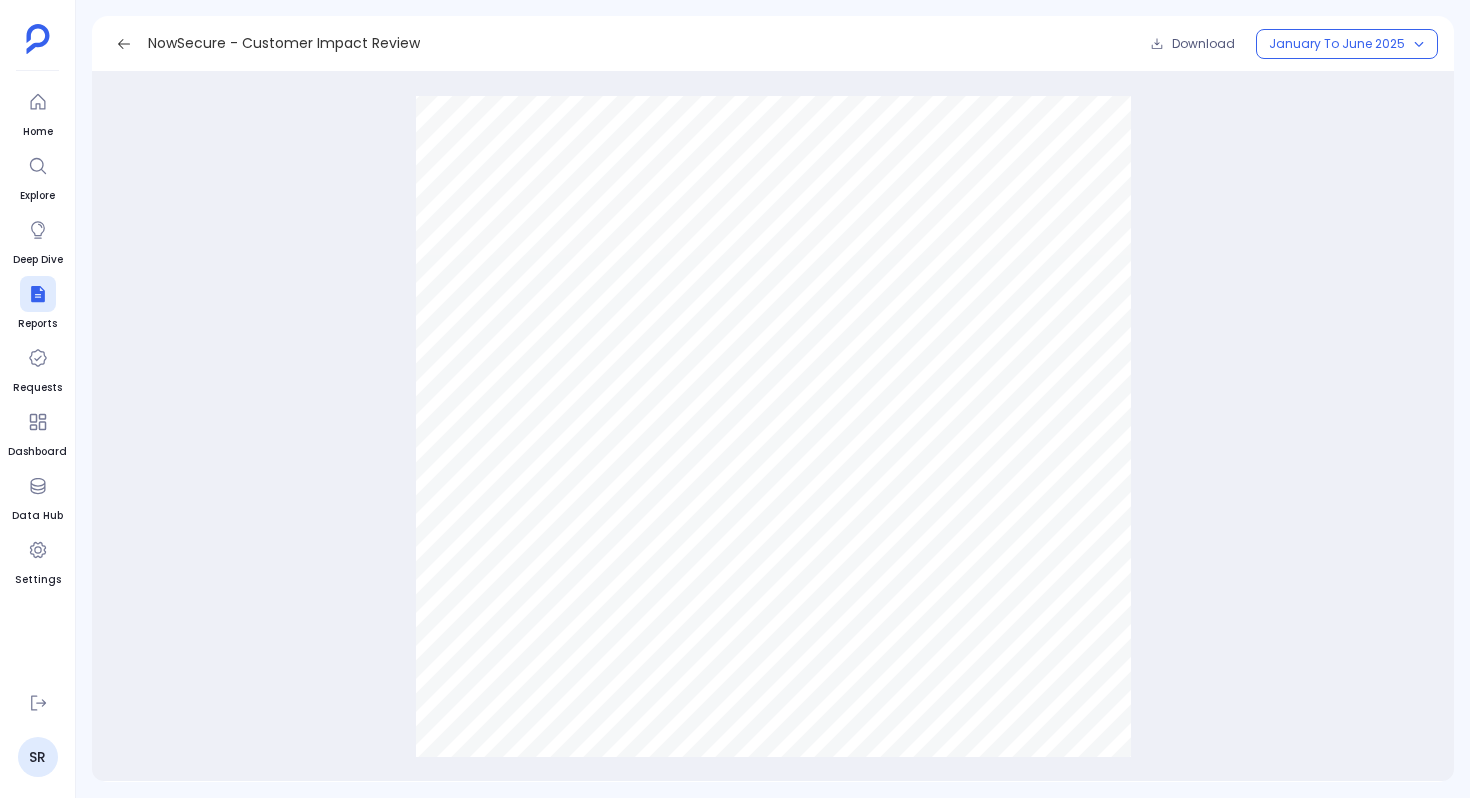 scroll, scrollTop: 14311, scrollLeft: 0, axis: vertical 